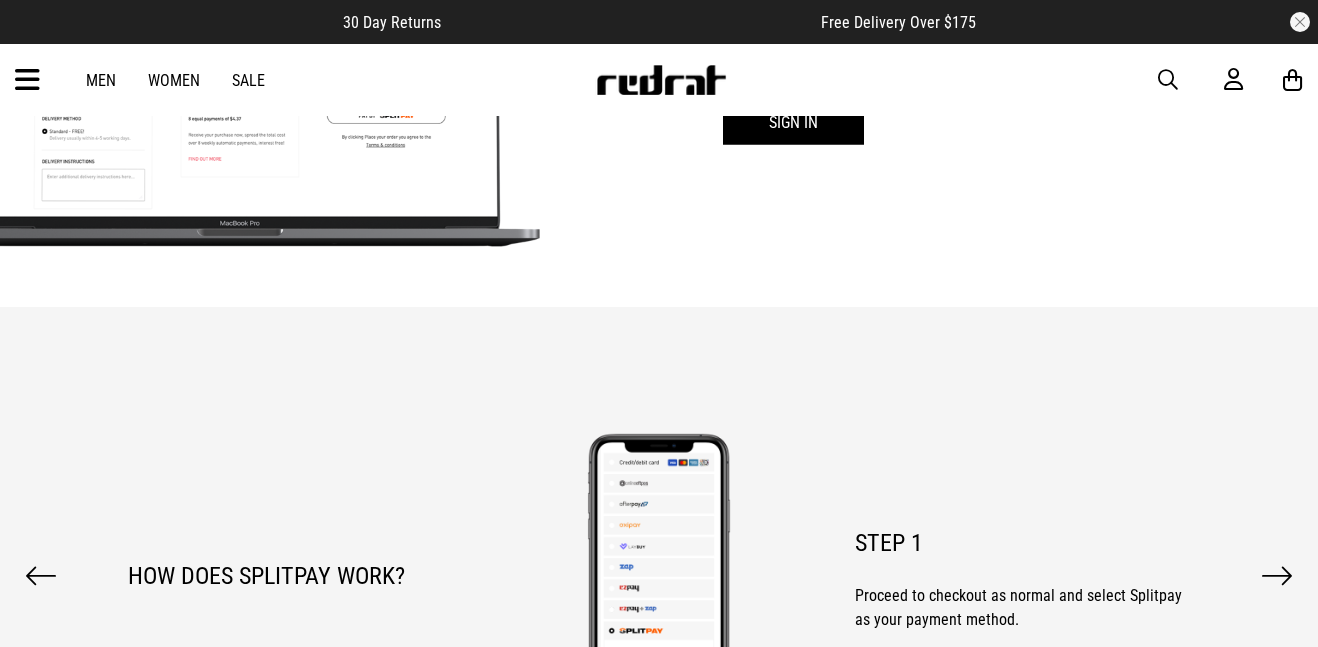 scroll, scrollTop: 1269, scrollLeft: 0, axis: vertical 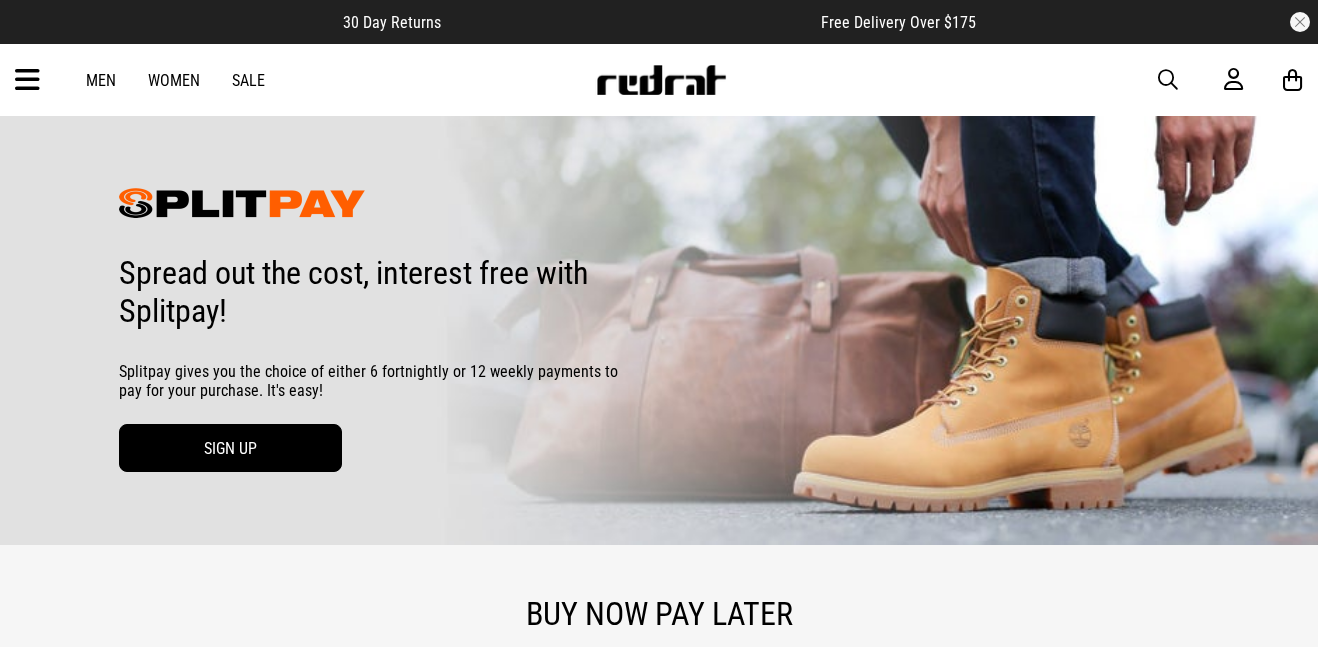 click on "SIGN UP" at bounding box center [230, 448] 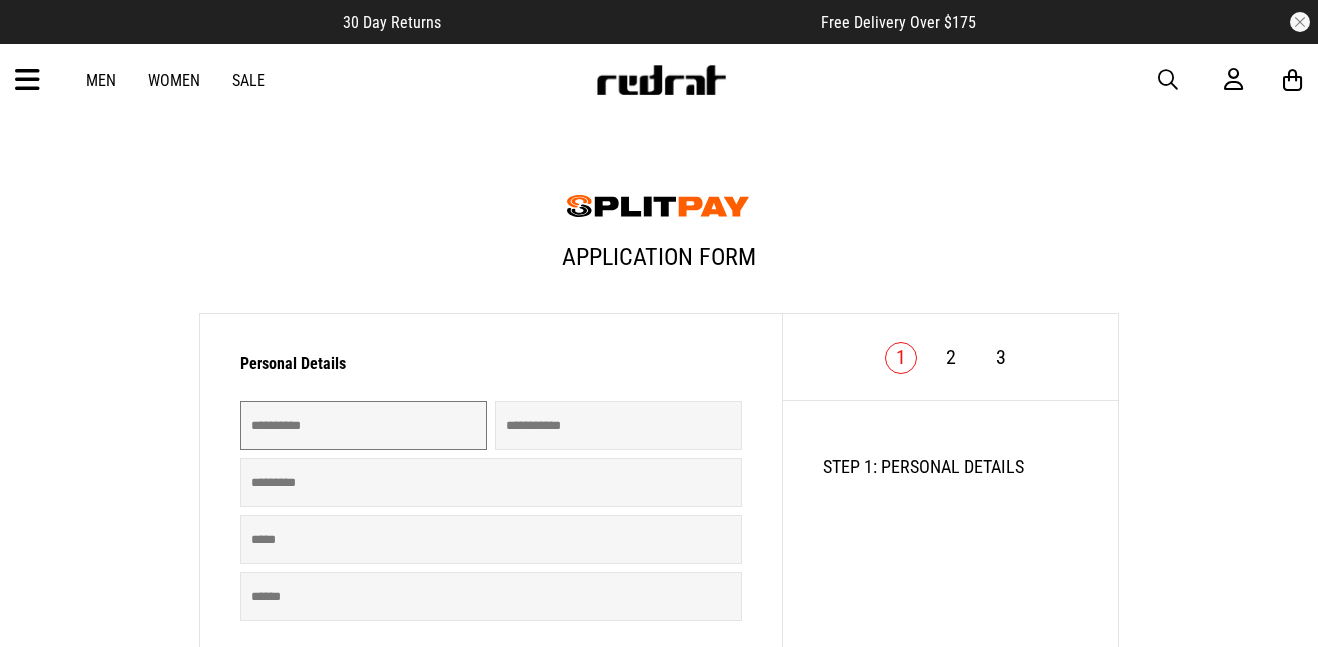 click at bounding box center [363, 425] 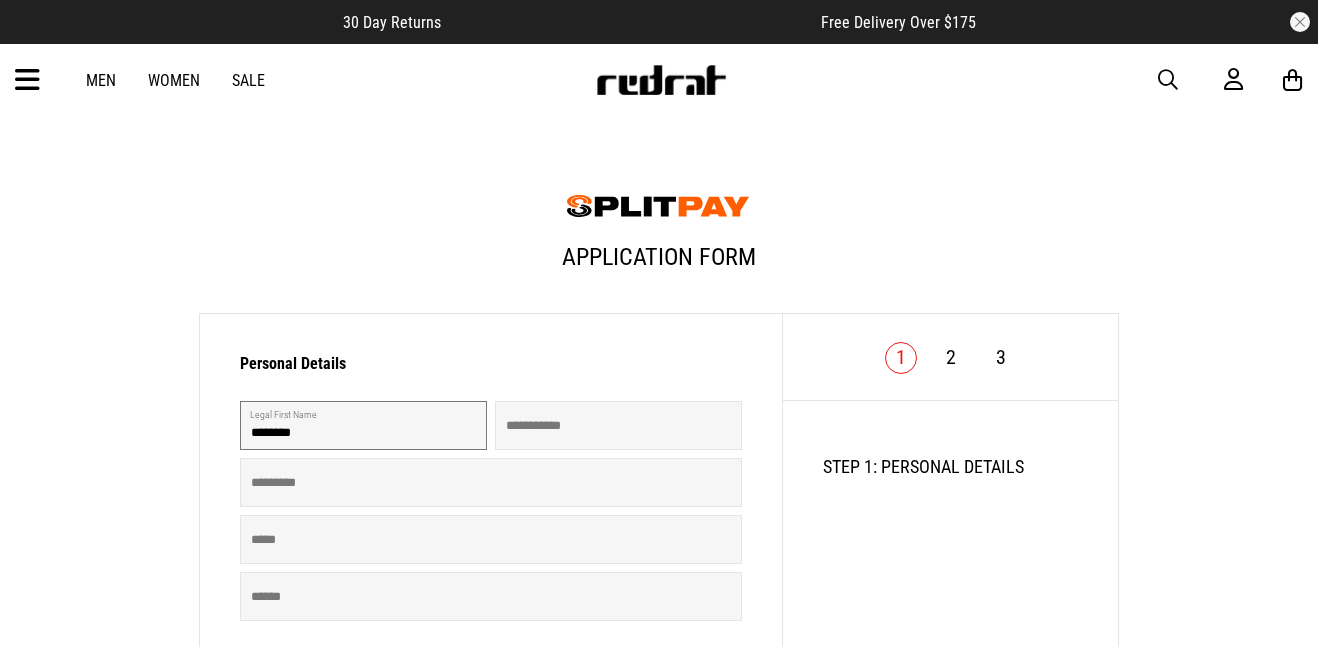scroll, scrollTop: 0, scrollLeft: 0, axis: both 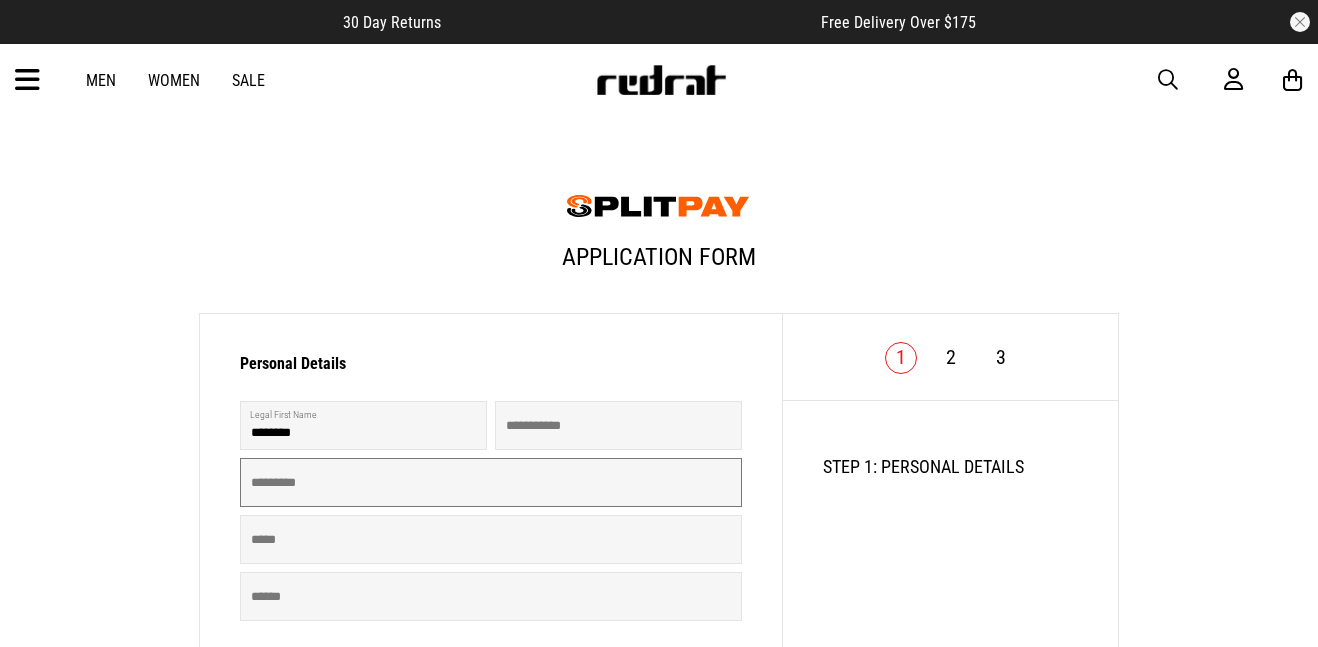click at bounding box center [491, 482] 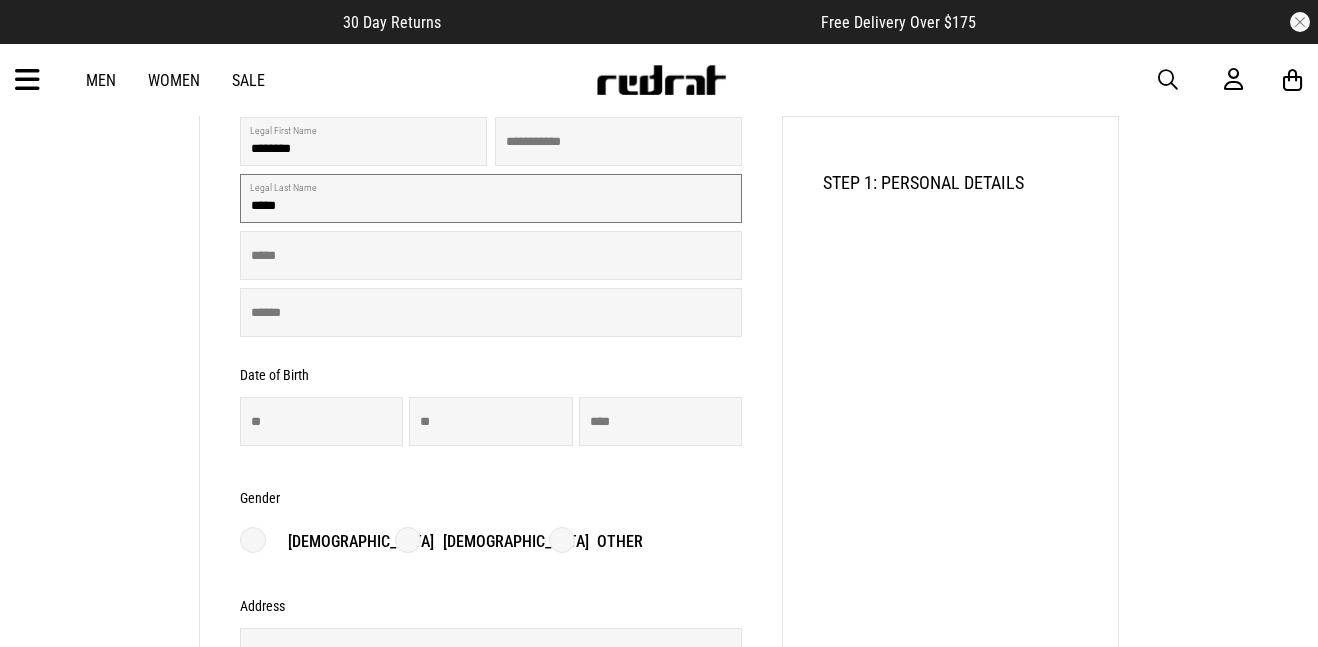 scroll, scrollTop: 288, scrollLeft: 0, axis: vertical 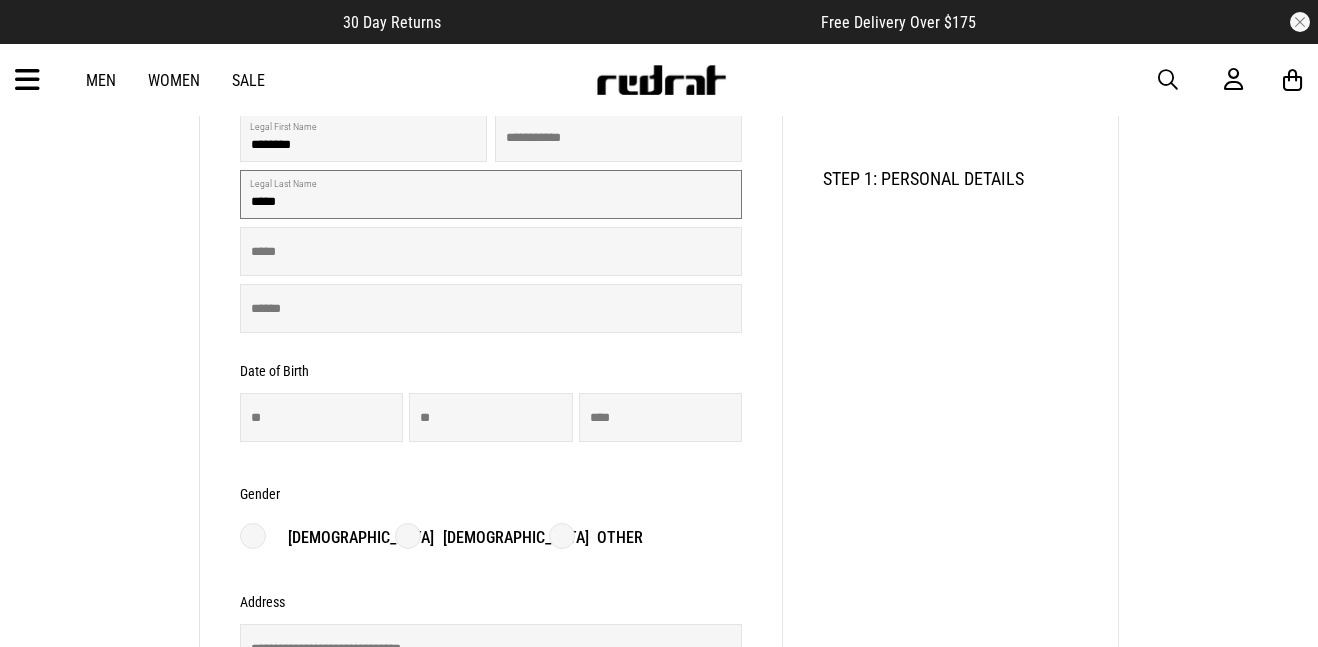 type on "*****" 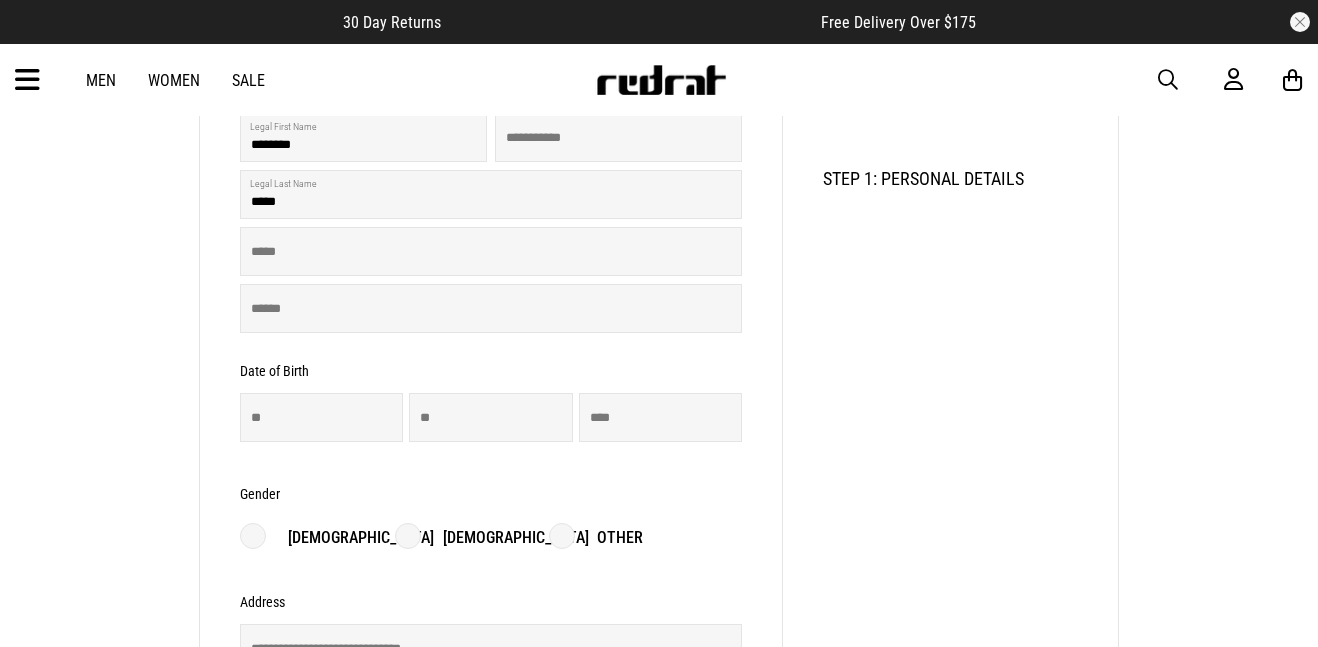 click on "Female" at bounding box center (492, 538) 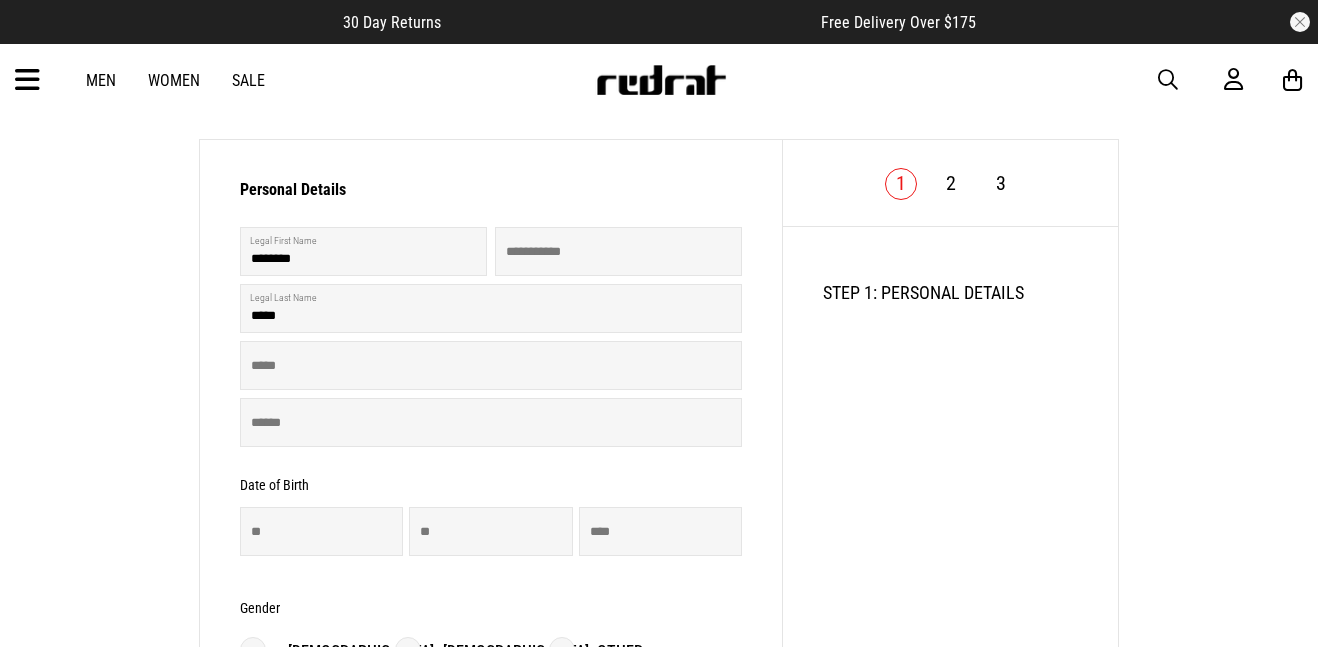 scroll, scrollTop: 169, scrollLeft: 0, axis: vertical 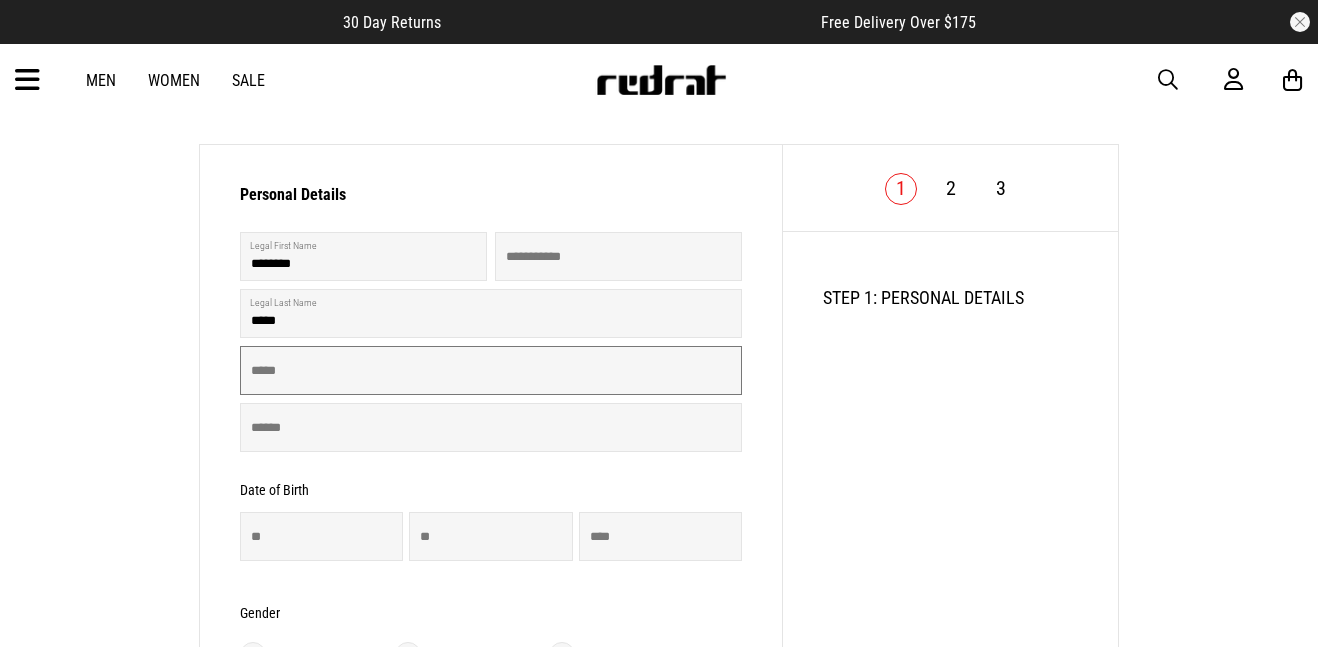 click at bounding box center (491, 370) 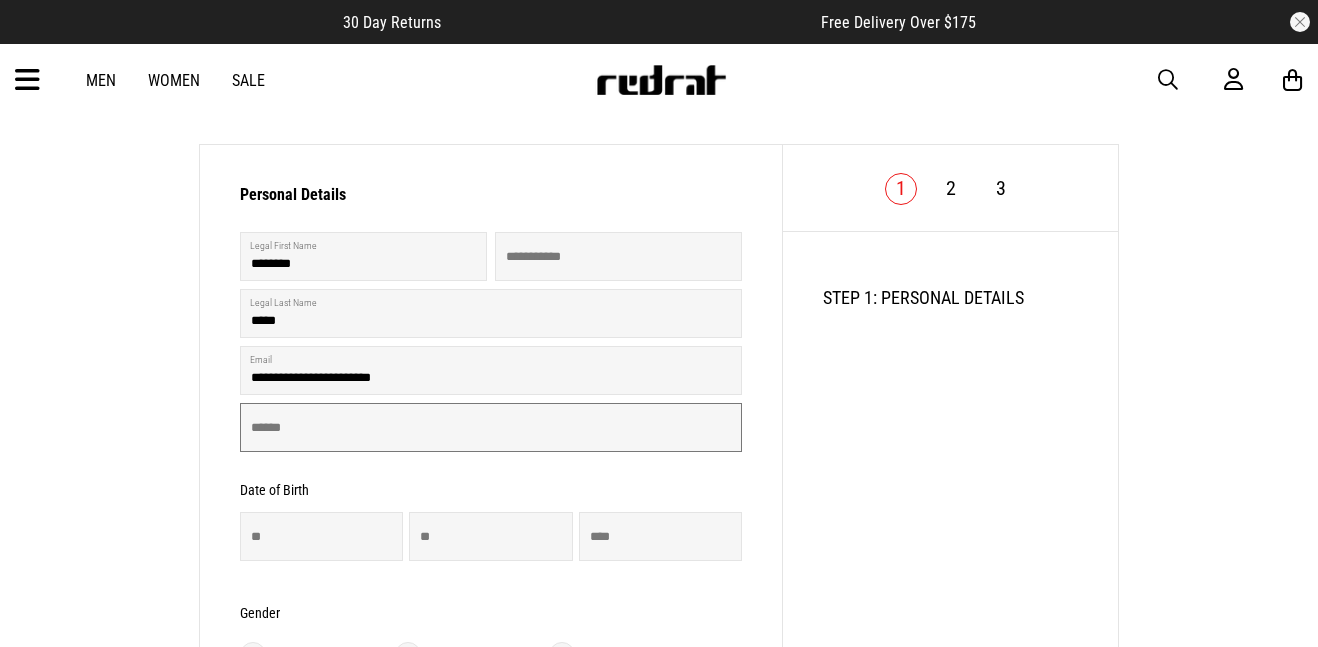 click at bounding box center (491, 427) 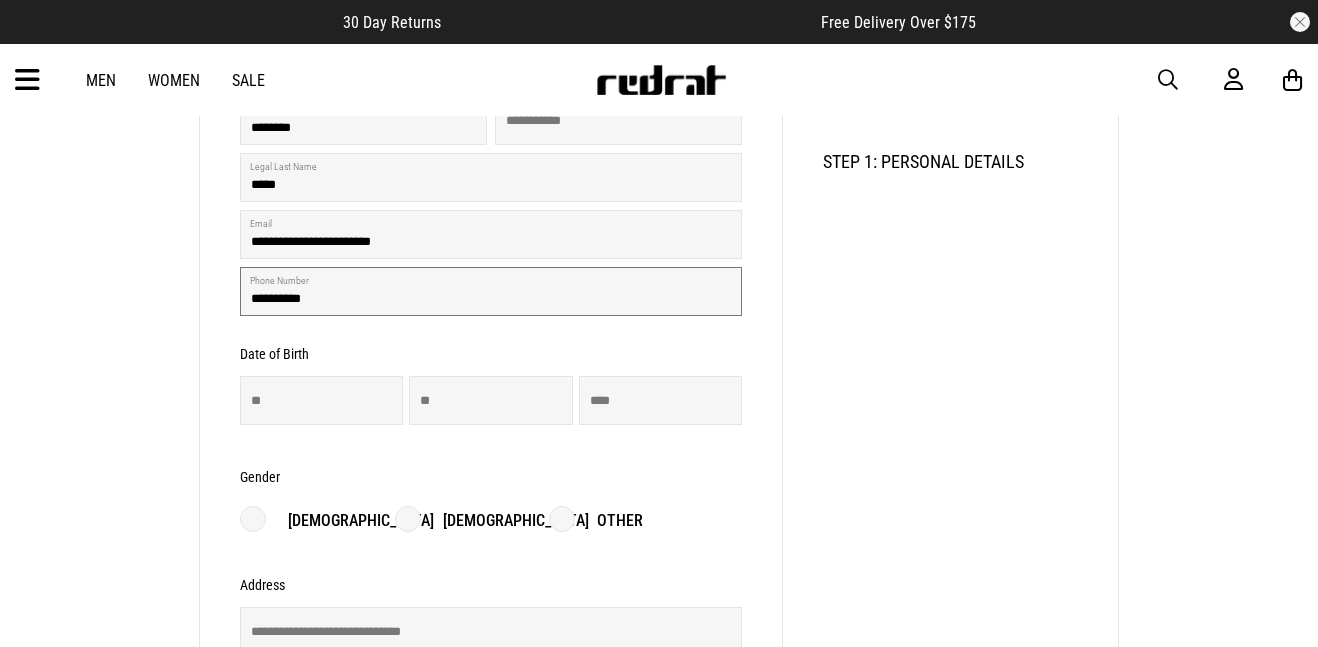 scroll, scrollTop: 309, scrollLeft: 0, axis: vertical 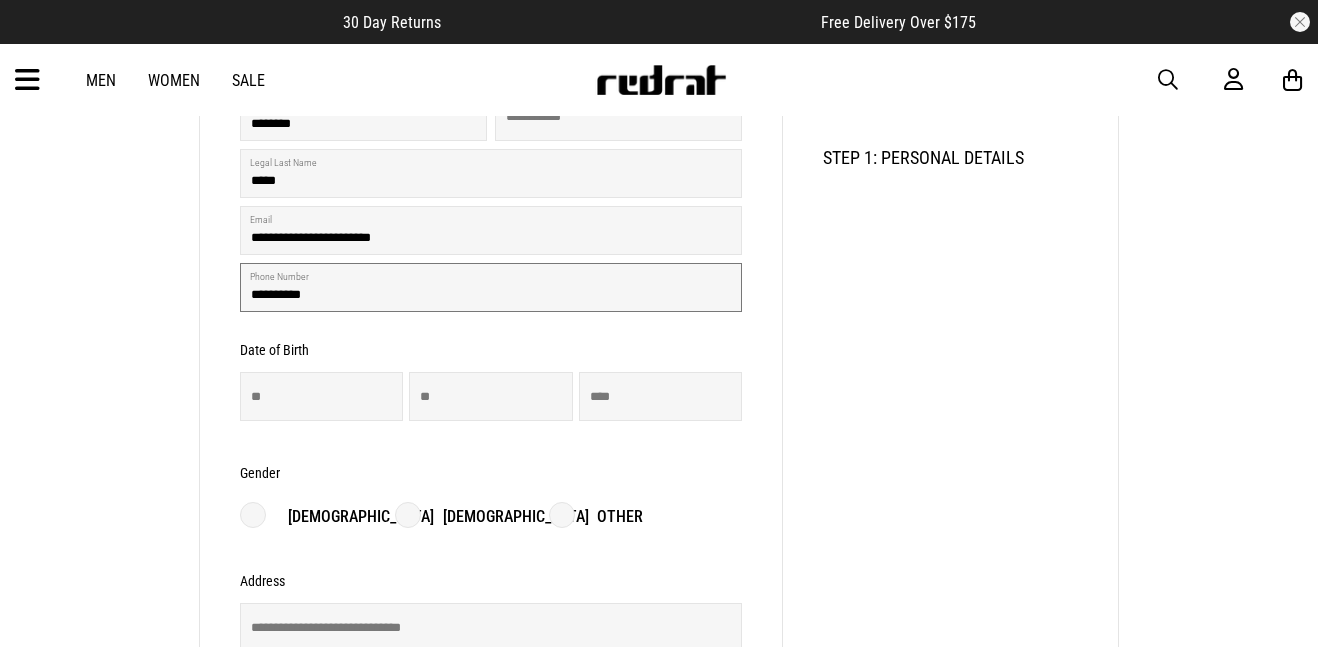 type on "**********" 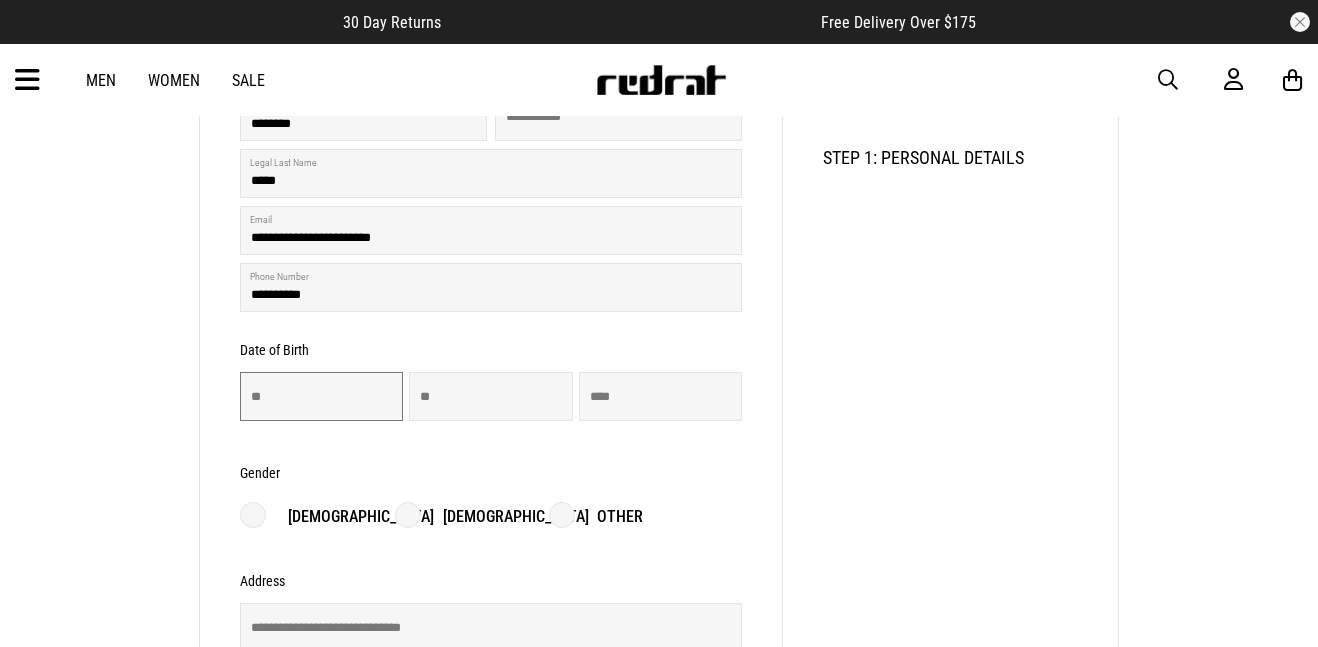 click at bounding box center (321, 396) 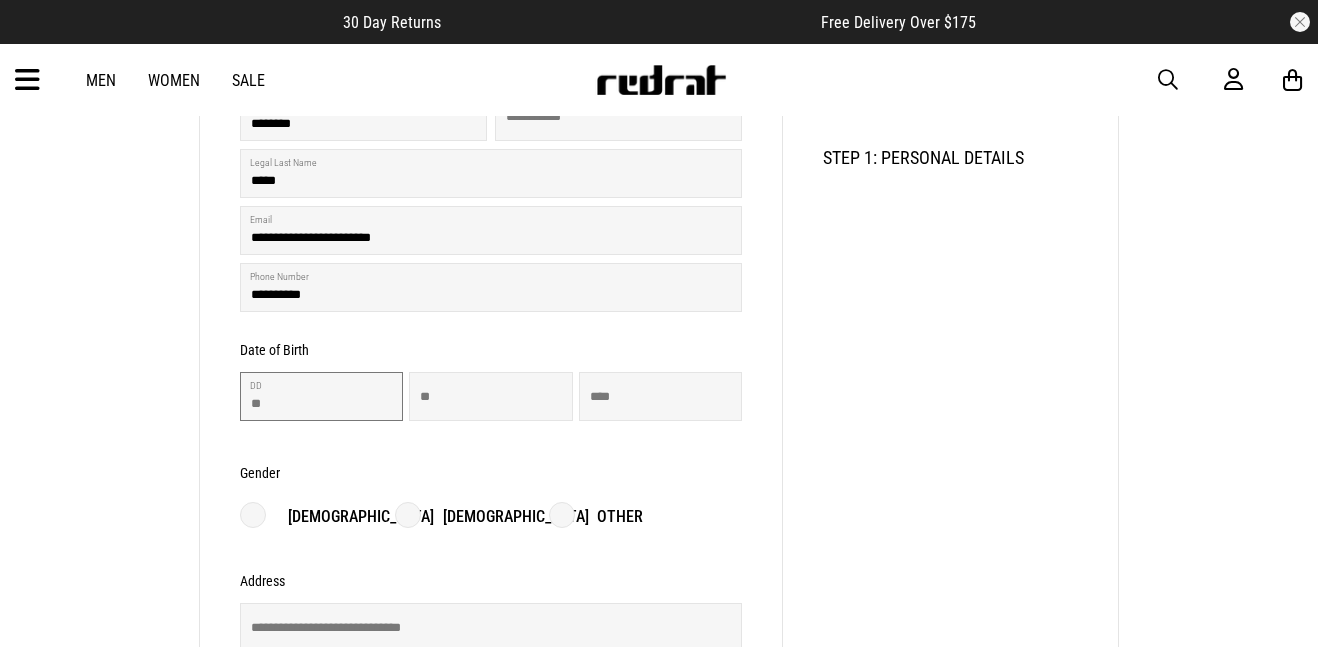 type on "**" 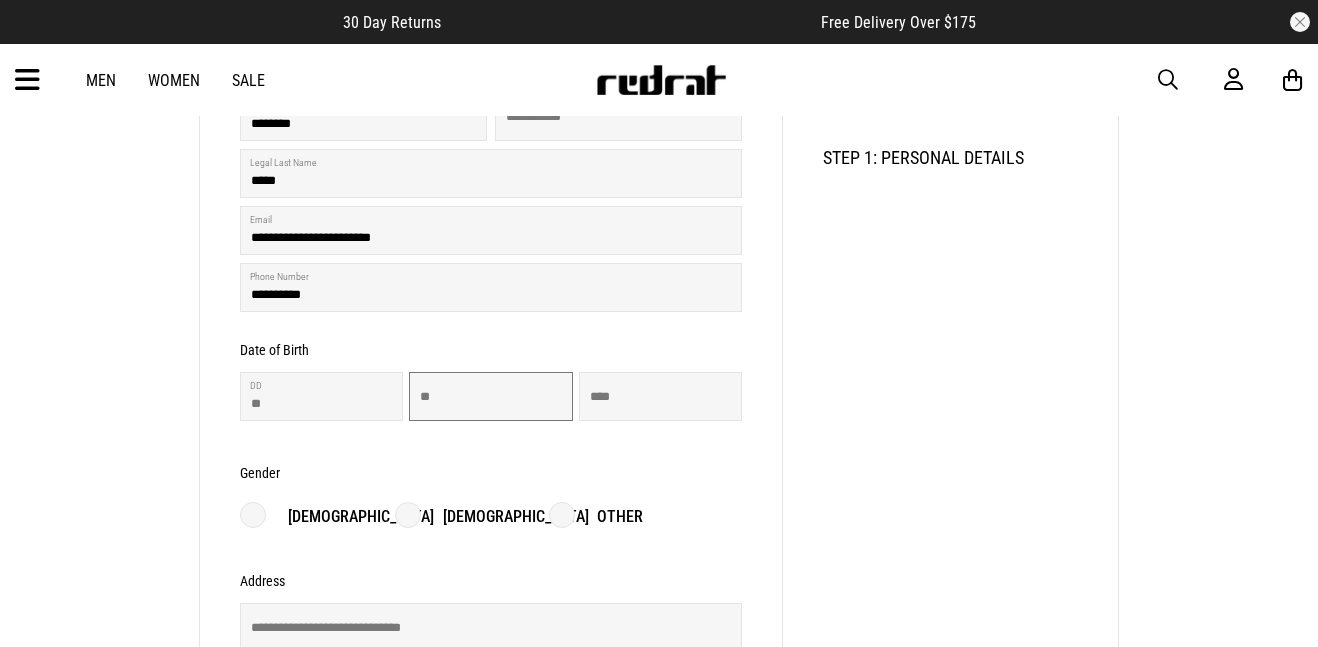 click at bounding box center (490, 396) 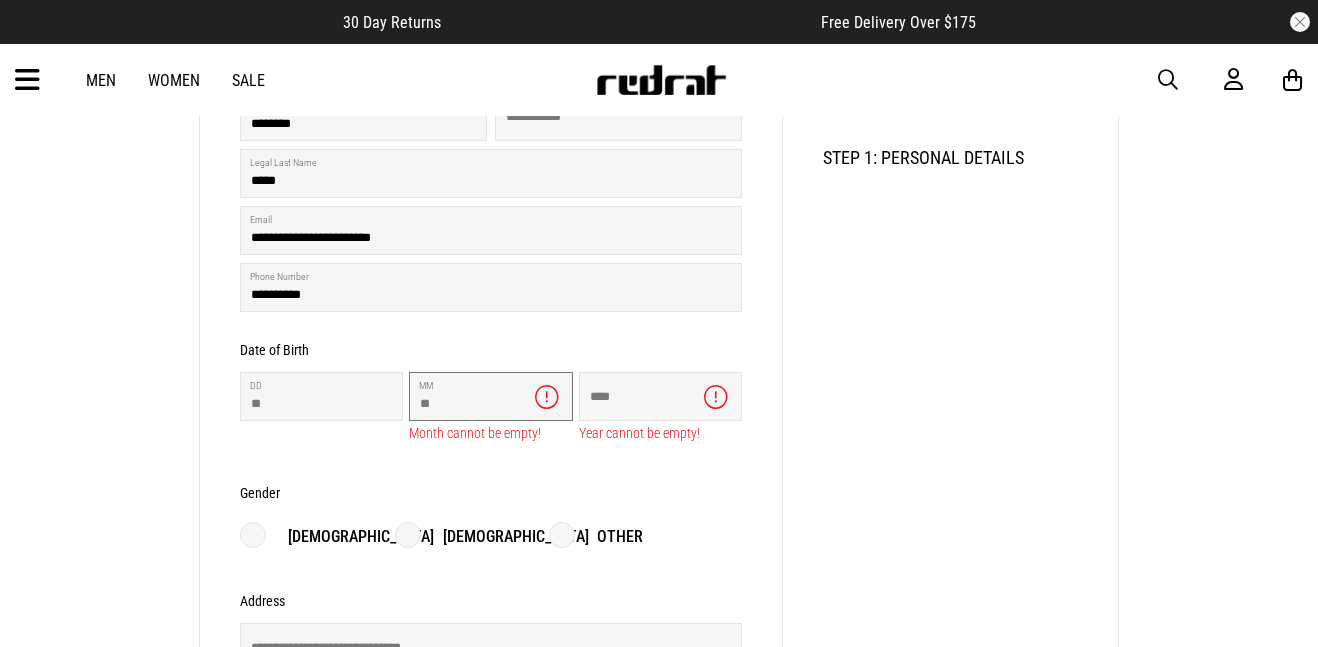 type on "**" 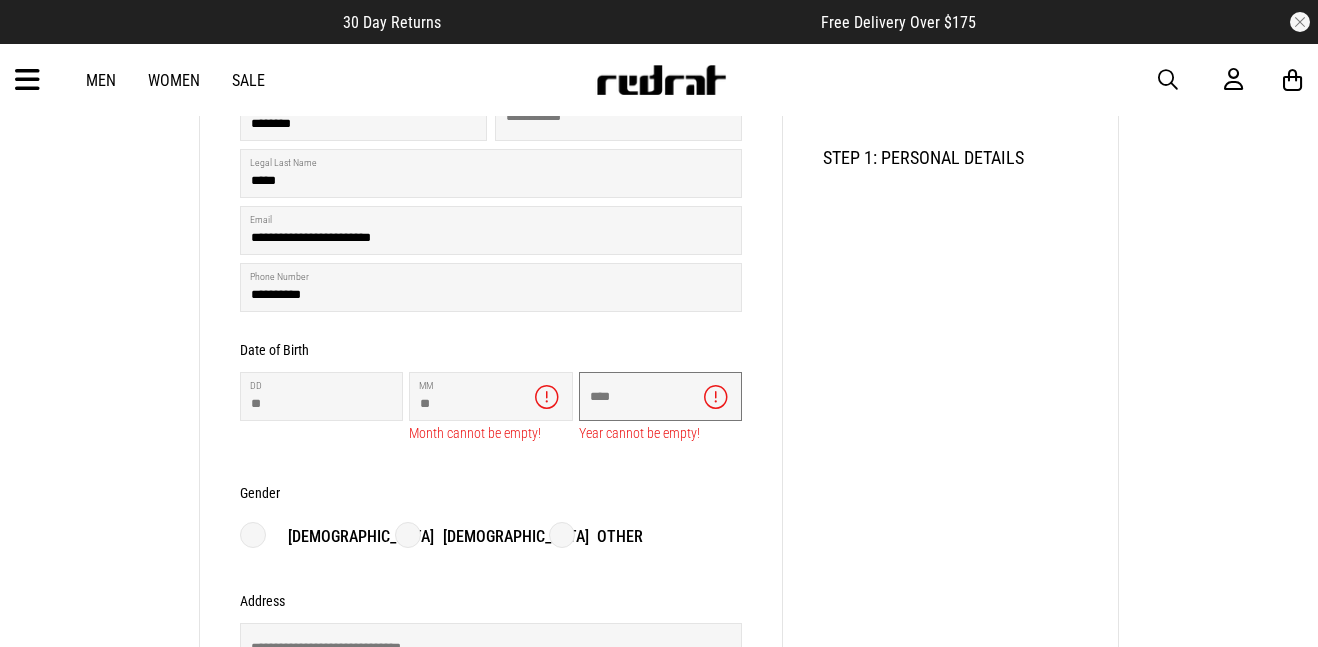 click at bounding box center (660, 396) 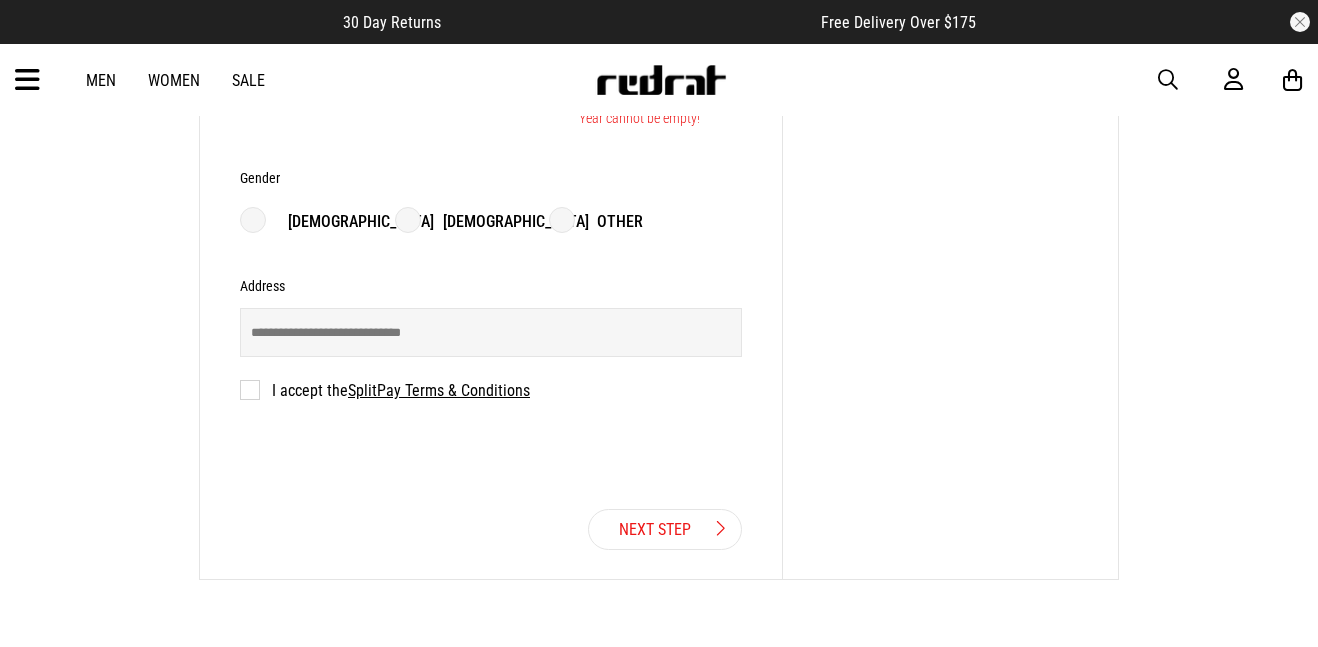 scroll, scrollTop: 630, scrollLeft: 0, axis: vertical 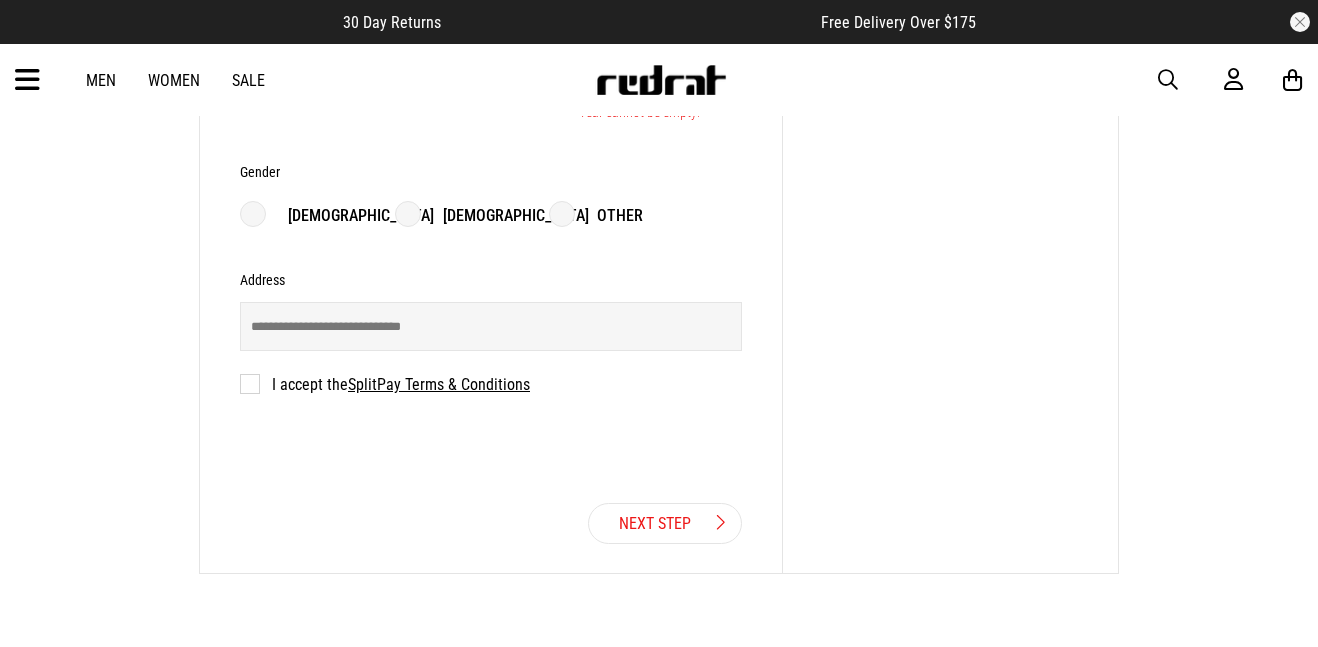 type on "****" 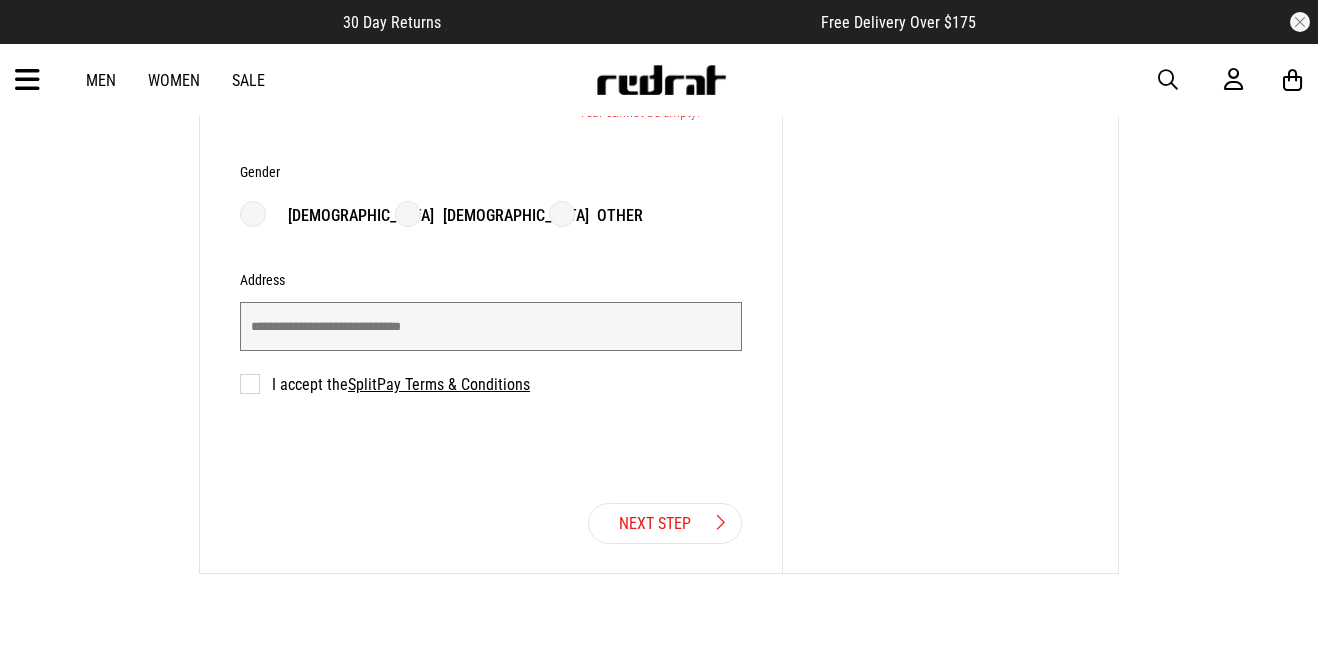 click at bounding box center [491, 326] 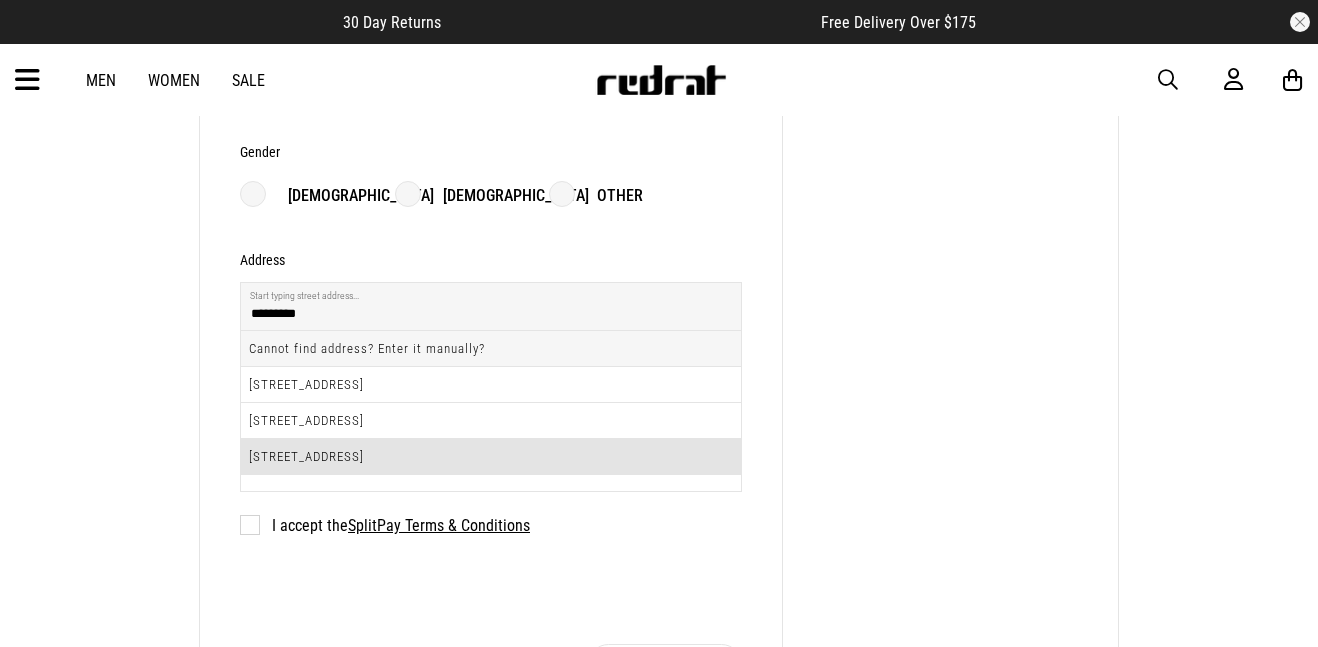 click on "14 Lake Ora Road, Te Kamo, Whangārei 0112" at bounding box center (491, 456) 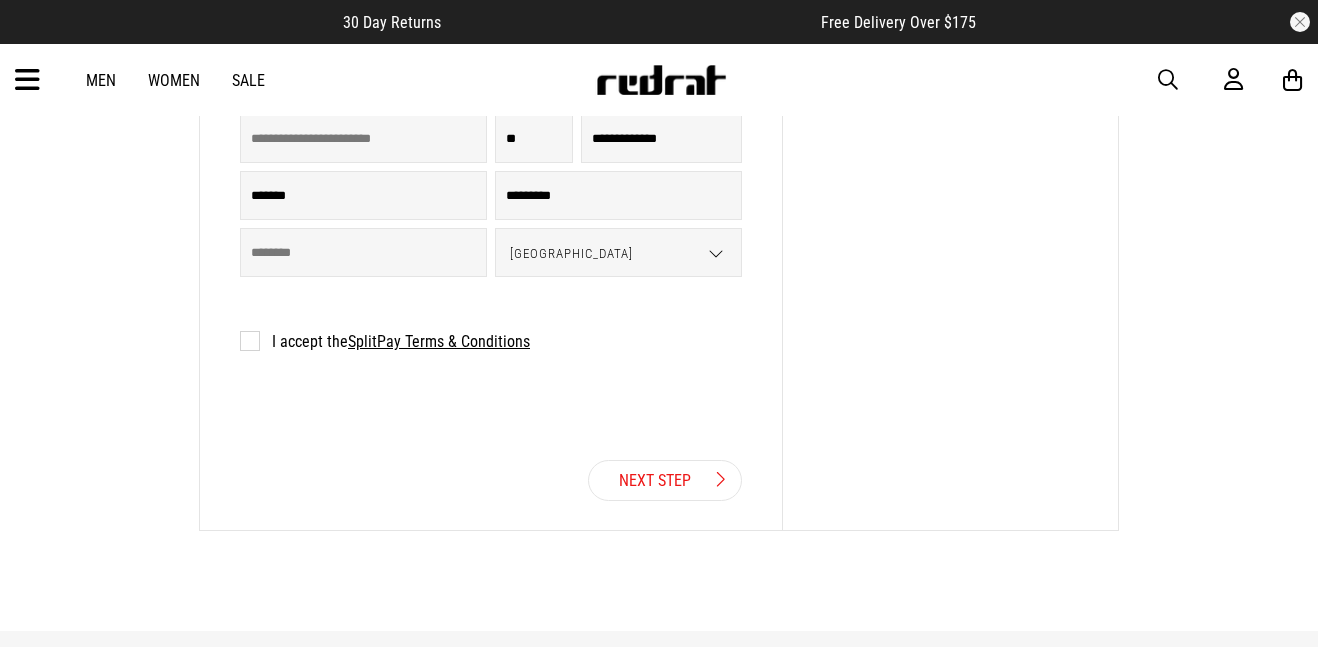 scroll, scrollTop: 863, scrollLeft: 0, axis: vertical 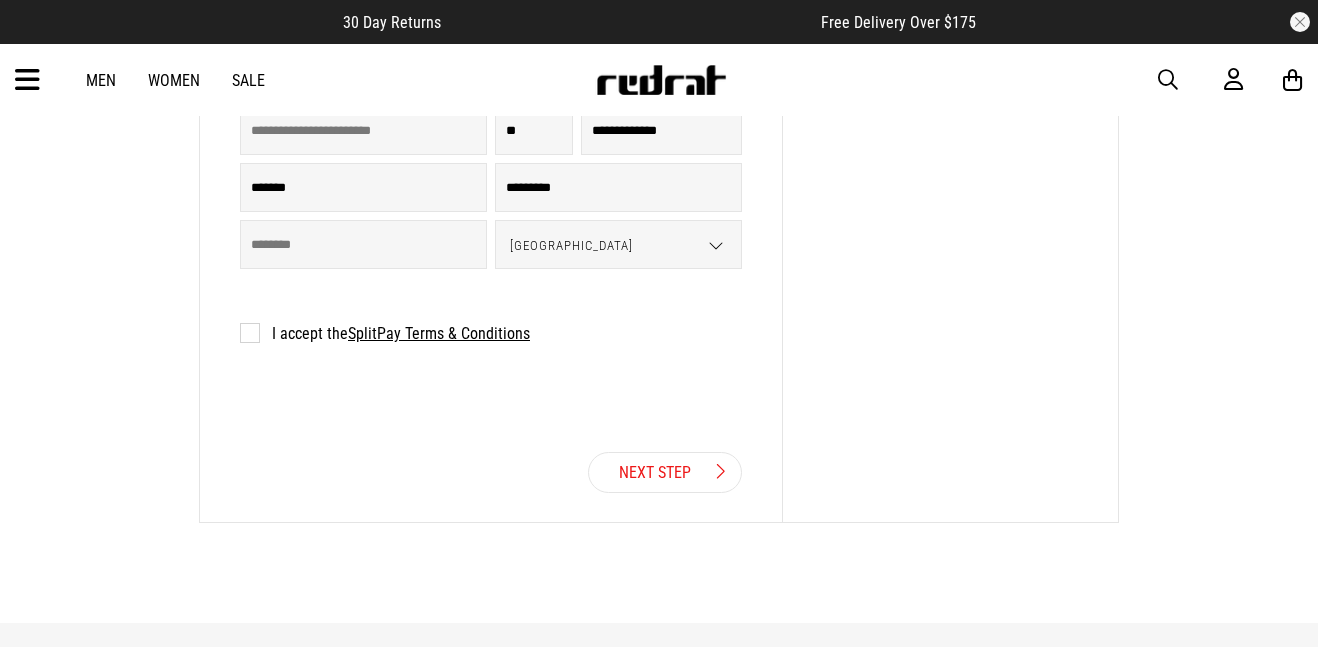 click on "Next Step" at bounding box center (665, 472) 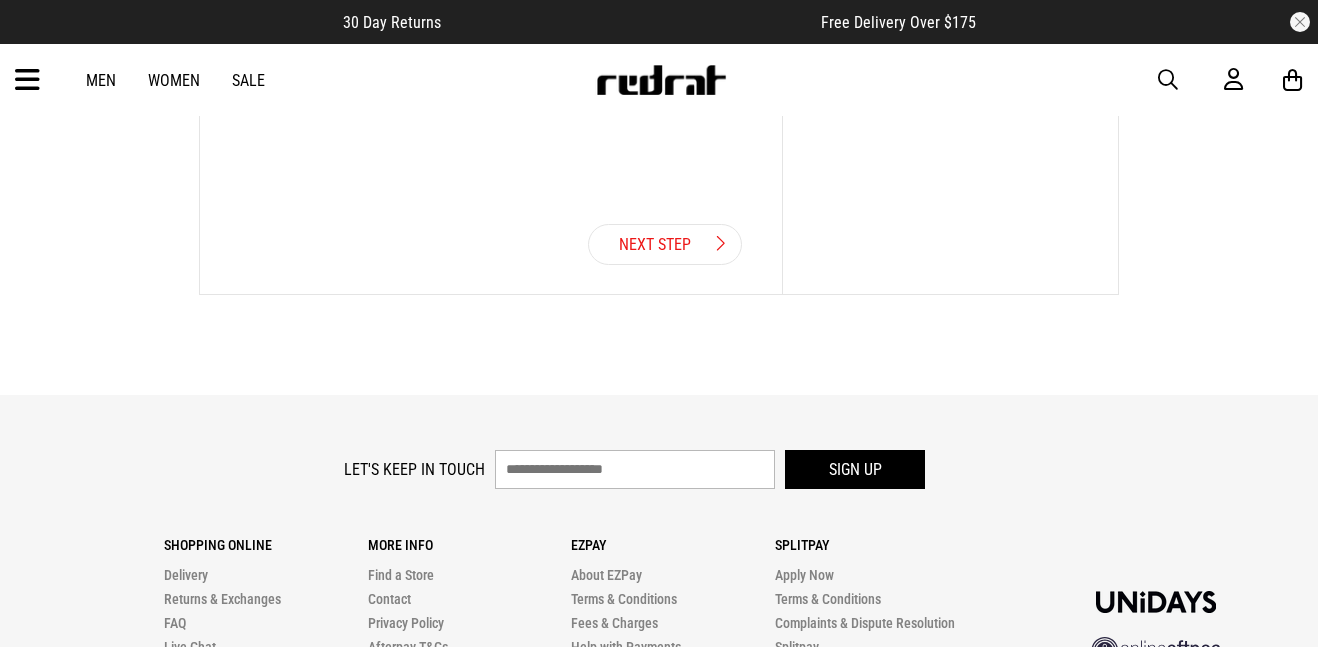 scroll, scrollTop: 1085, scrollLeft: 0, axis: vertical 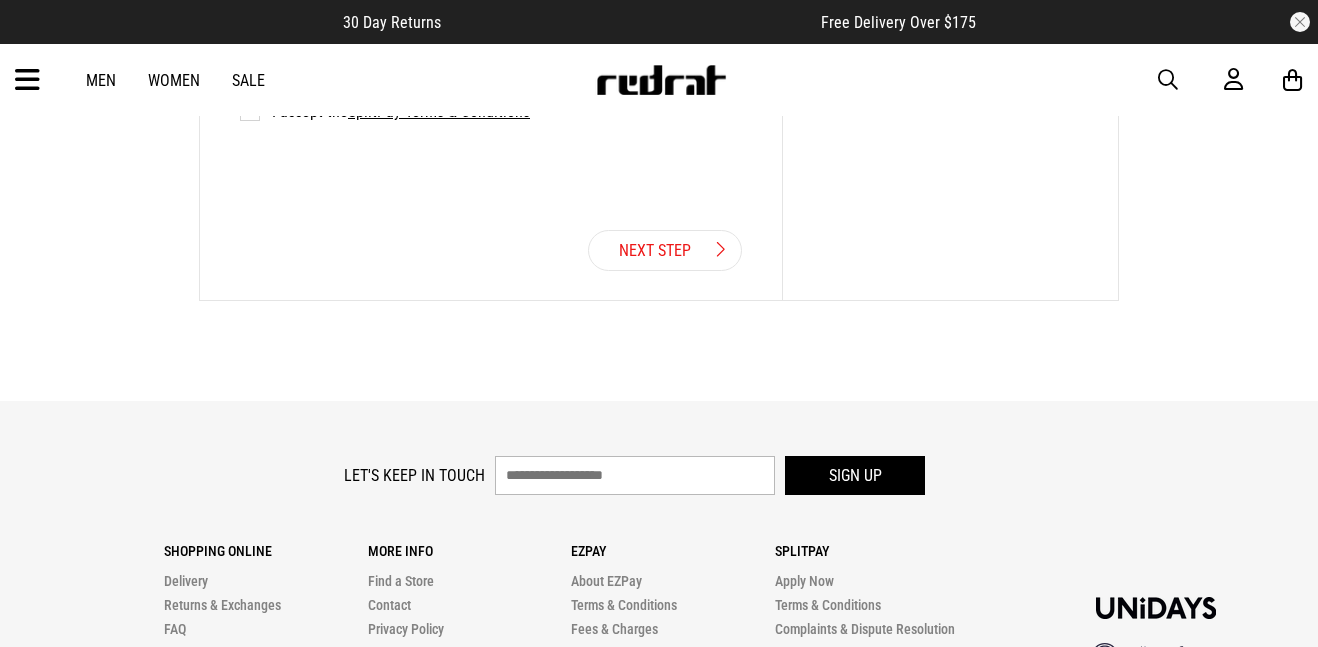 click on "Next Step" at bounding box center [665, 250] 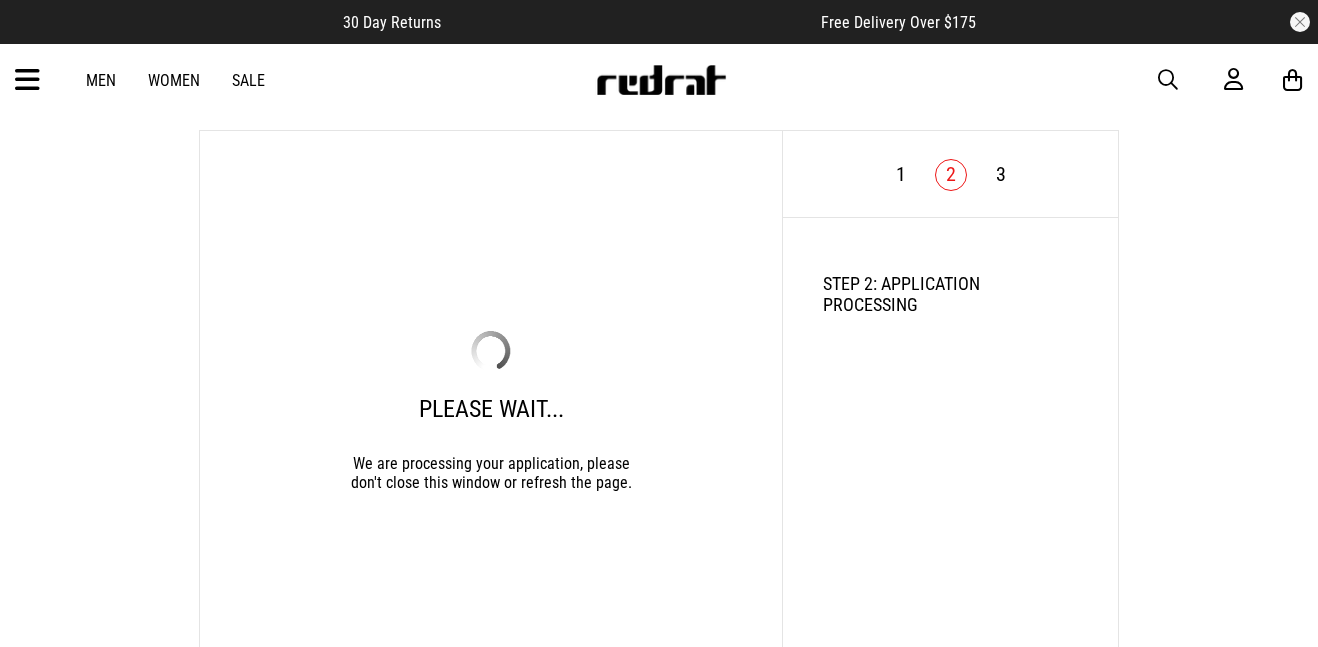 scroll, scrollTop: 184, scrollLeft: 0, axis: vertical 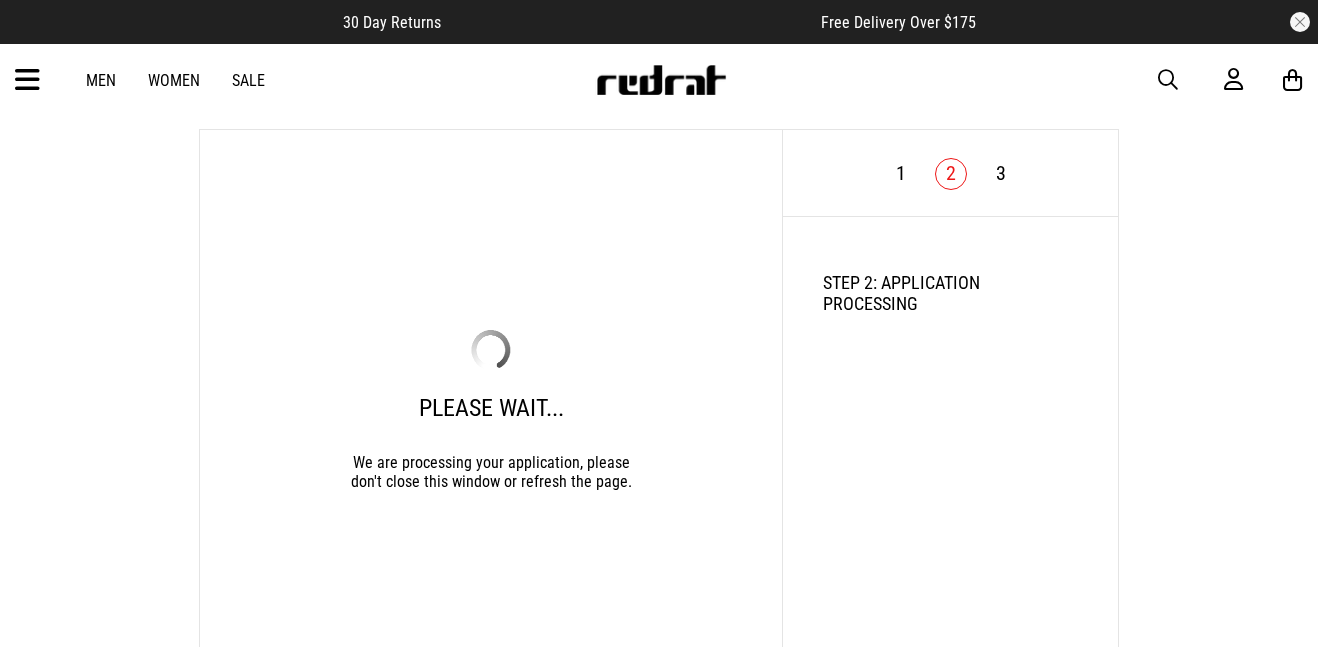 click on "1" at bounding box center (901, 173) 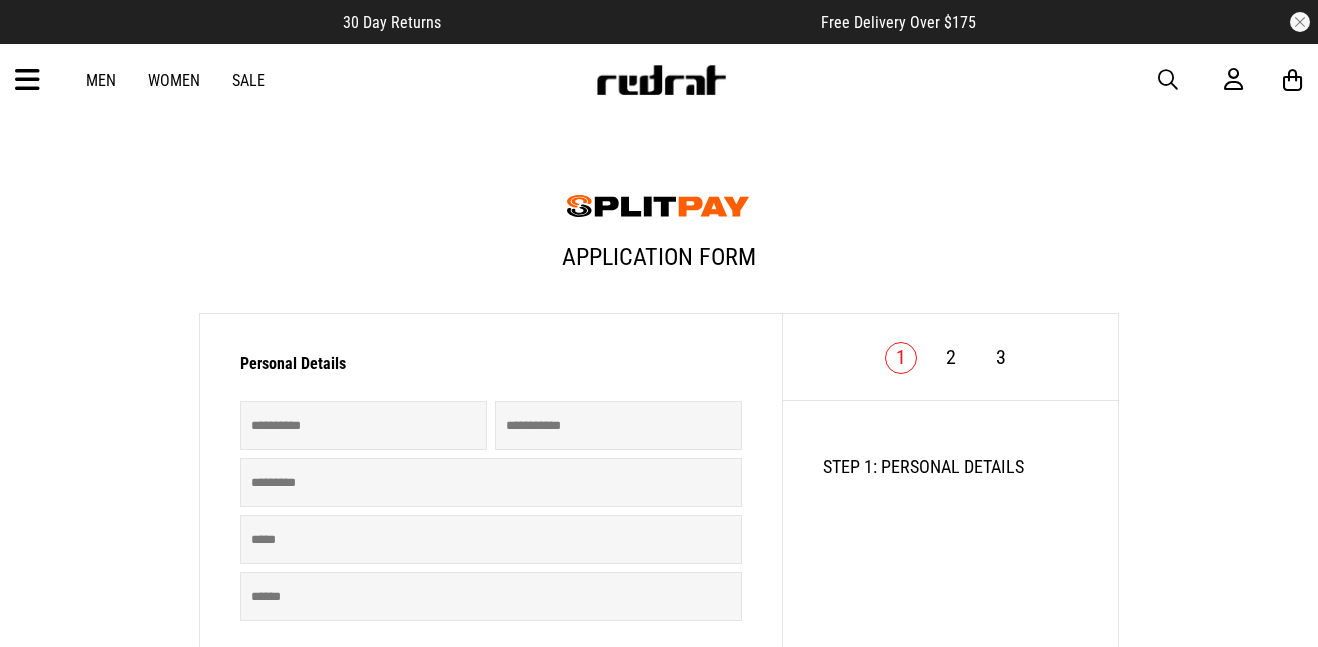 scroll, scrollTop: 448, scrollLeft: 0, axis: vertical 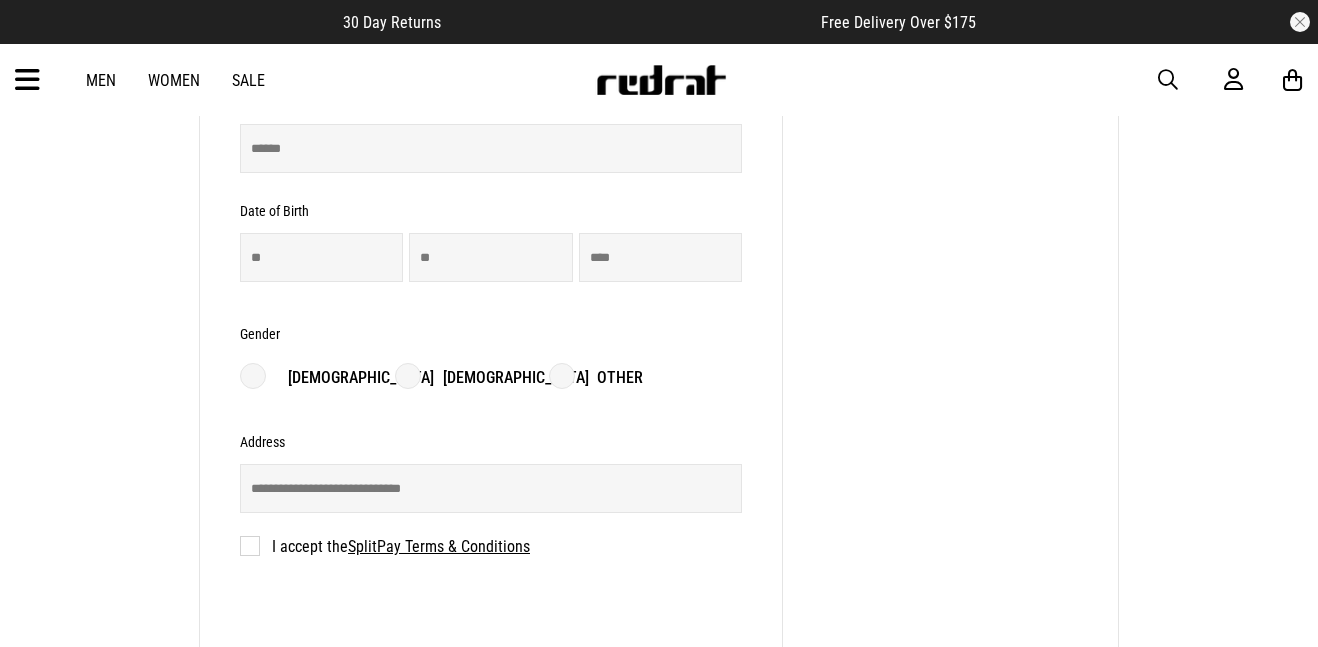 click on "[DEMOGRAPHIC_DATA]" at bounding box center [492, 378] 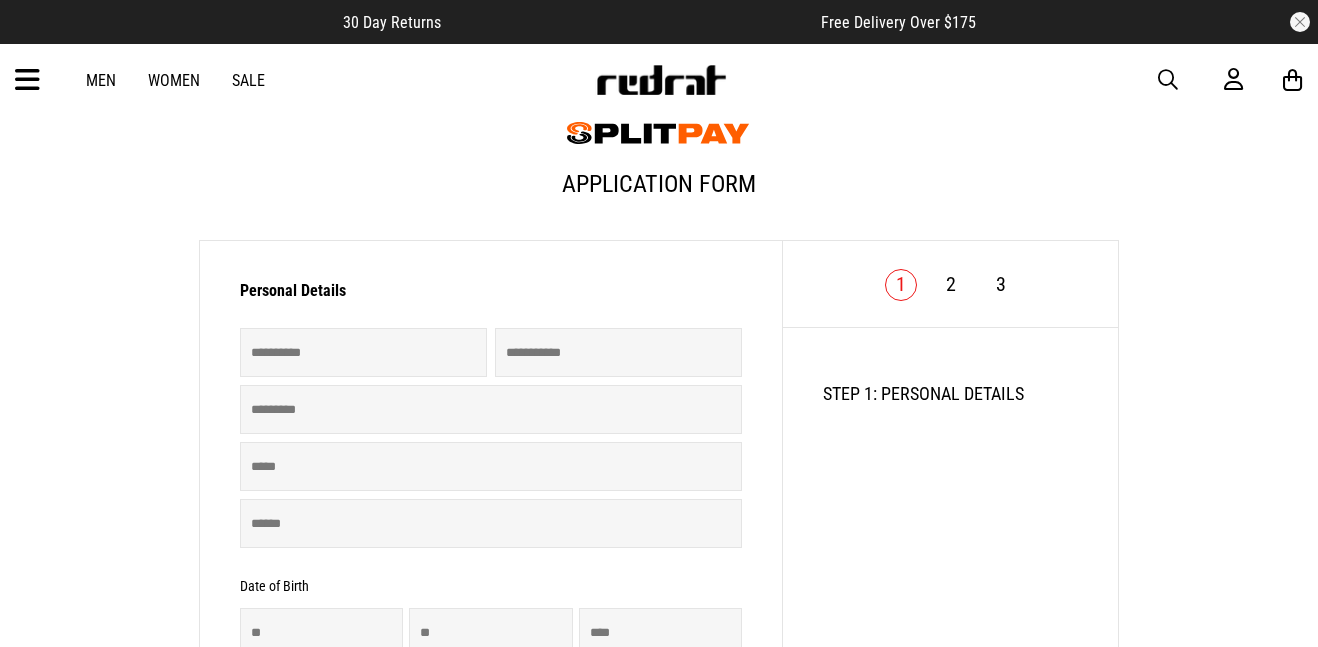 scroll, scrollTop: 38, scrollLeft: 0, axis: vertical 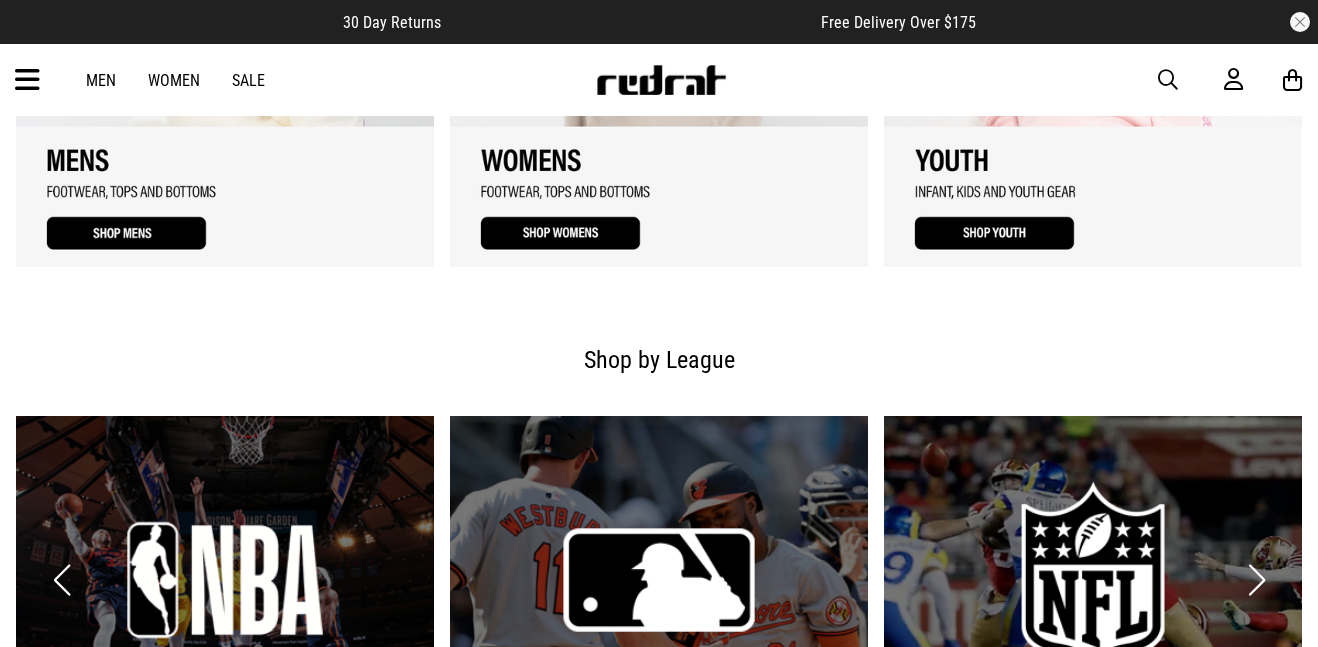 click at bounding box center [225, 22] 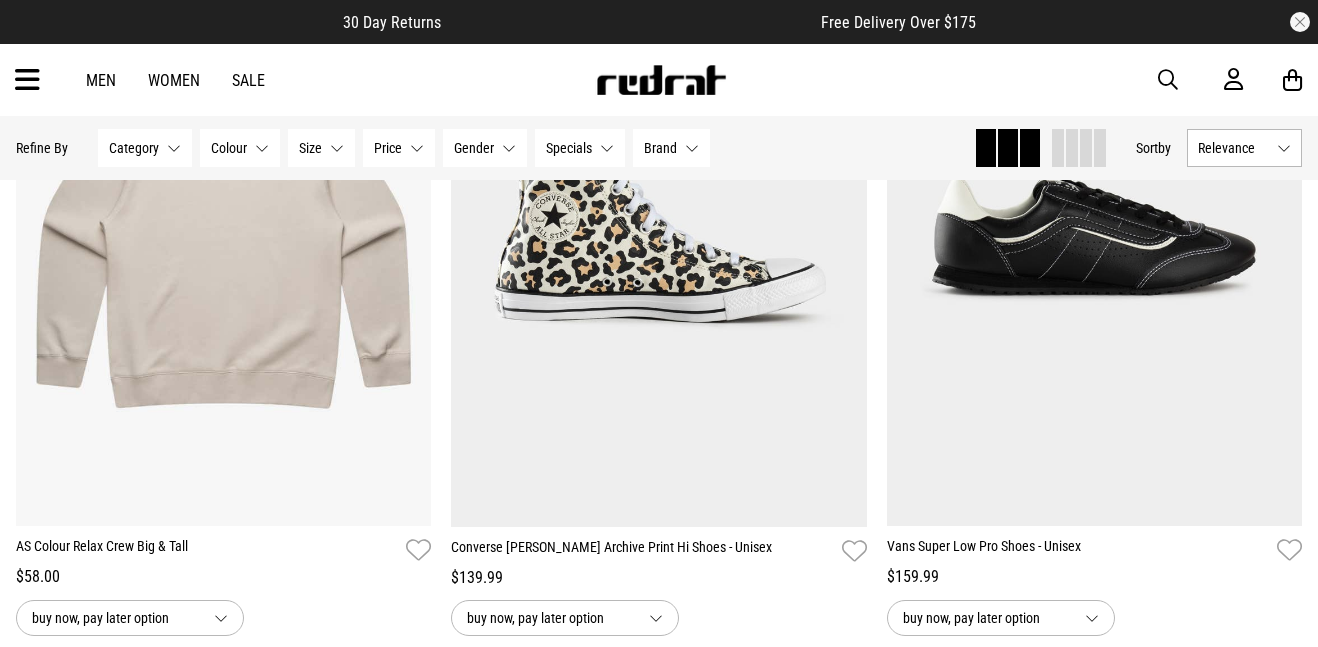 scroll, scrollTop: 331, scrollLeft: 0, axis: vertical 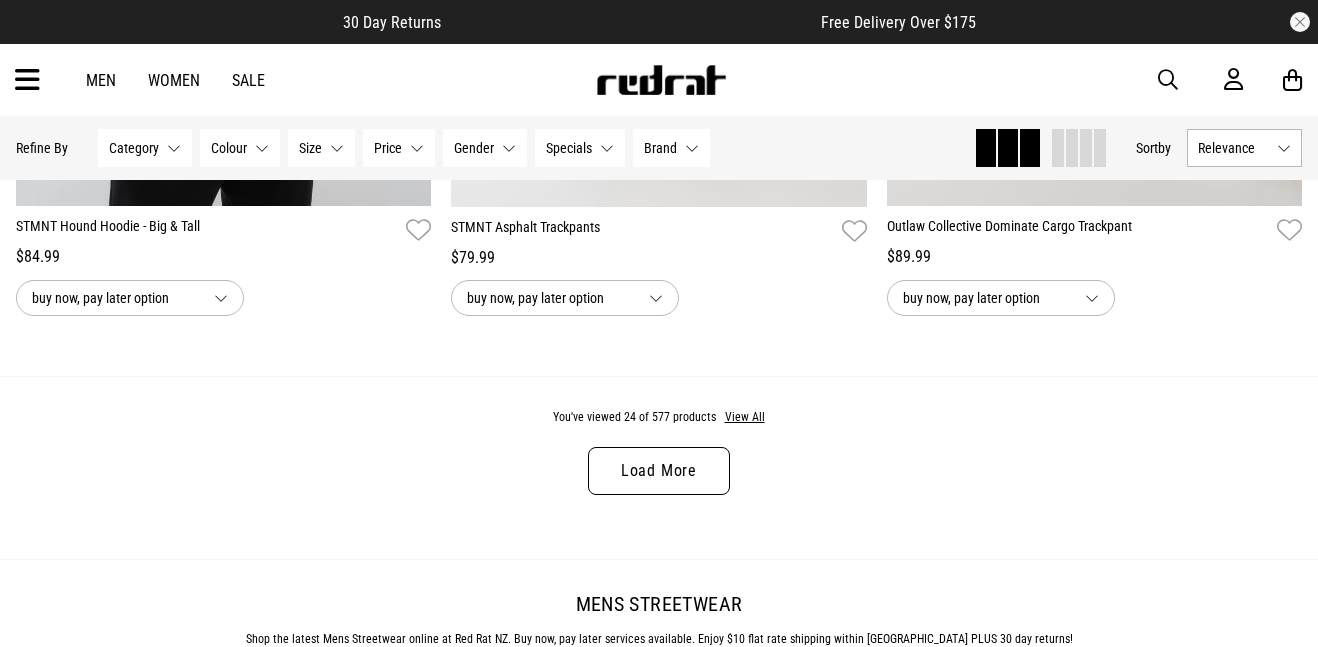 click on "Load More" at bounding box center (659, 471) 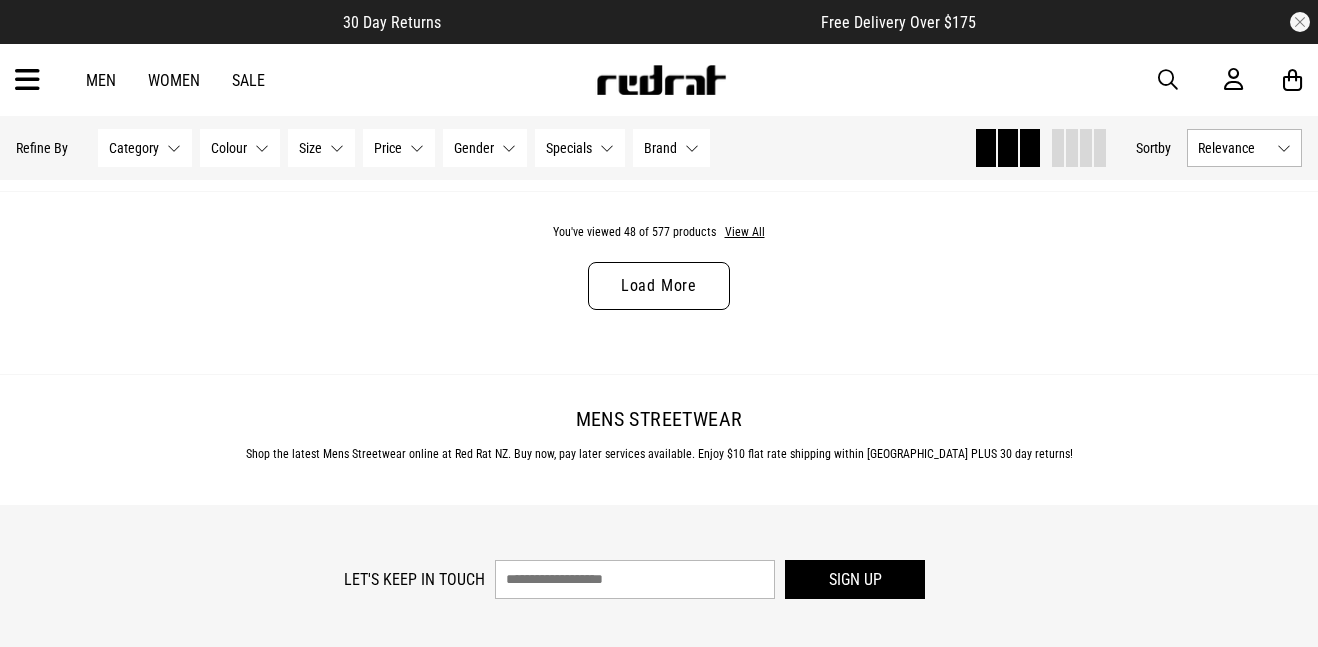 scroll, scrollTop: 11885, scrollLeft: 0, axis: vertical 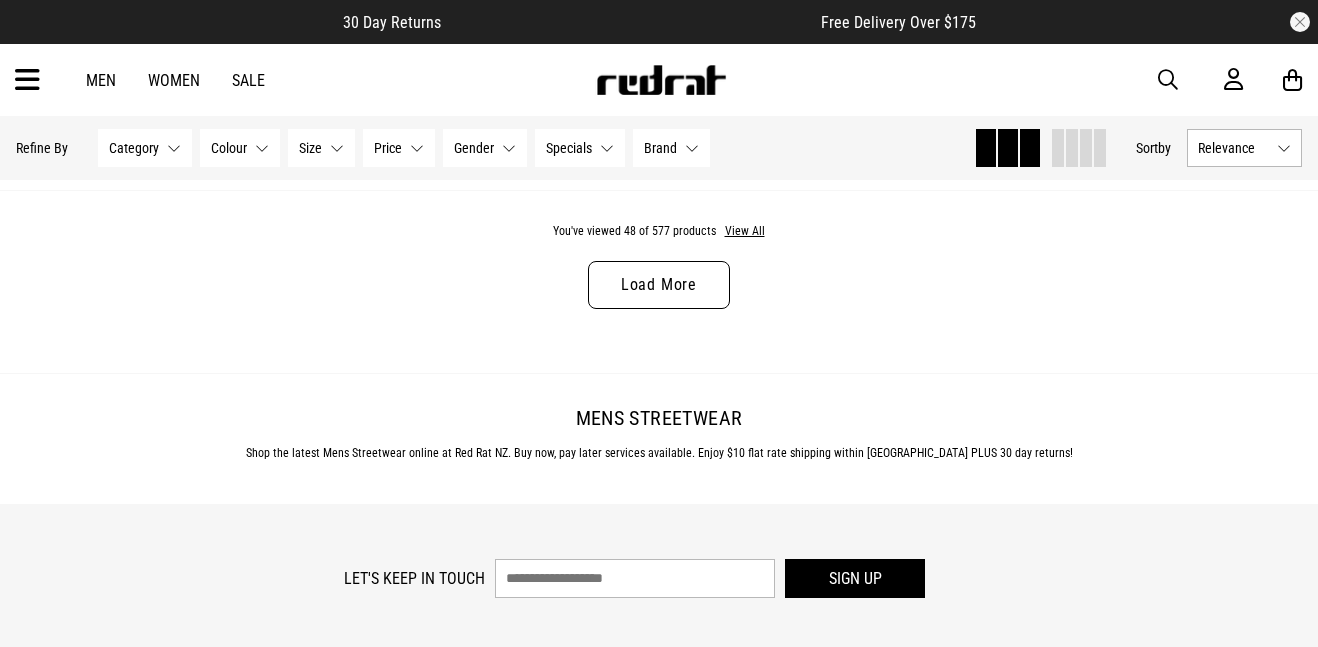 click on "Load More" at bounding box center [659, 285] 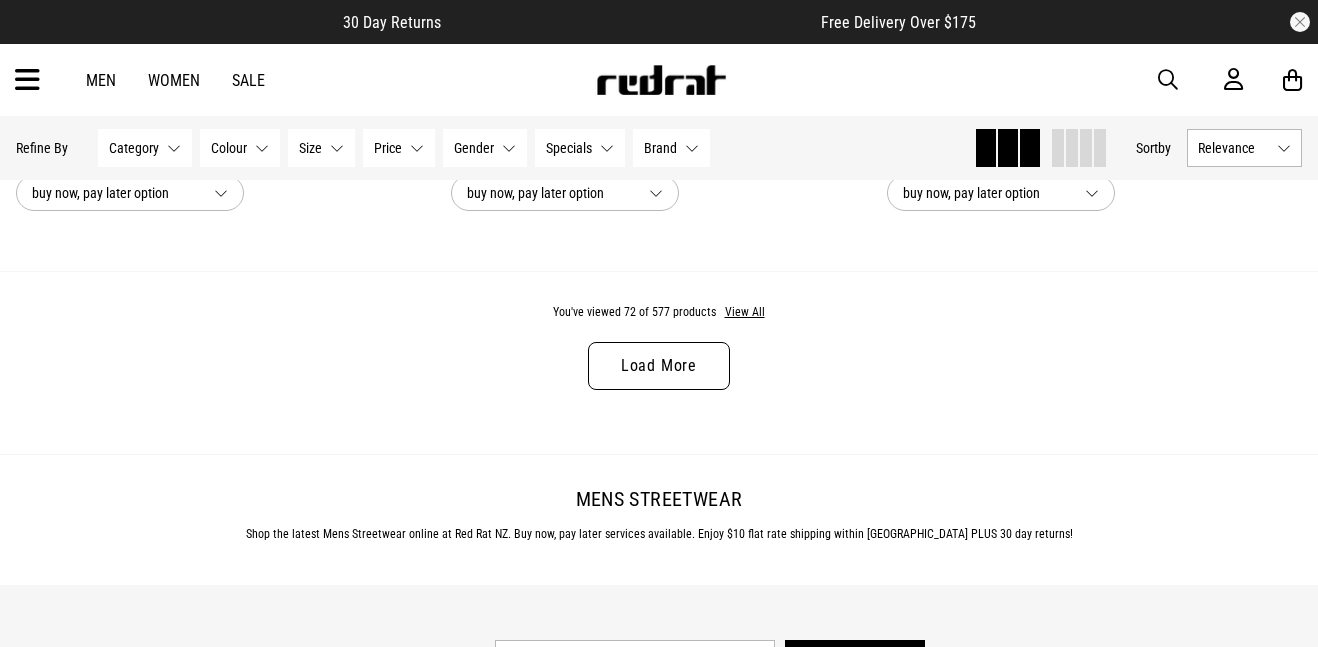 scroll, scrollTop: 17657, scrollLeft: 0, axis: vertical 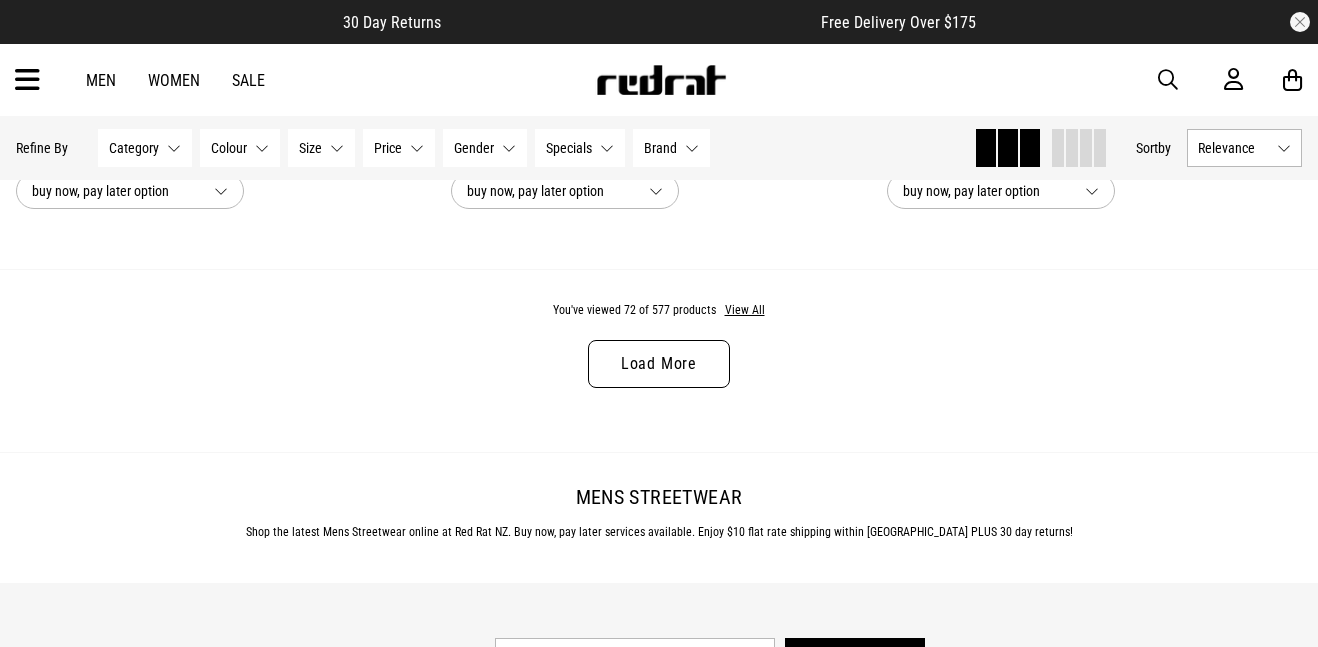 click on "Load More" at bounding box center (659, 364) 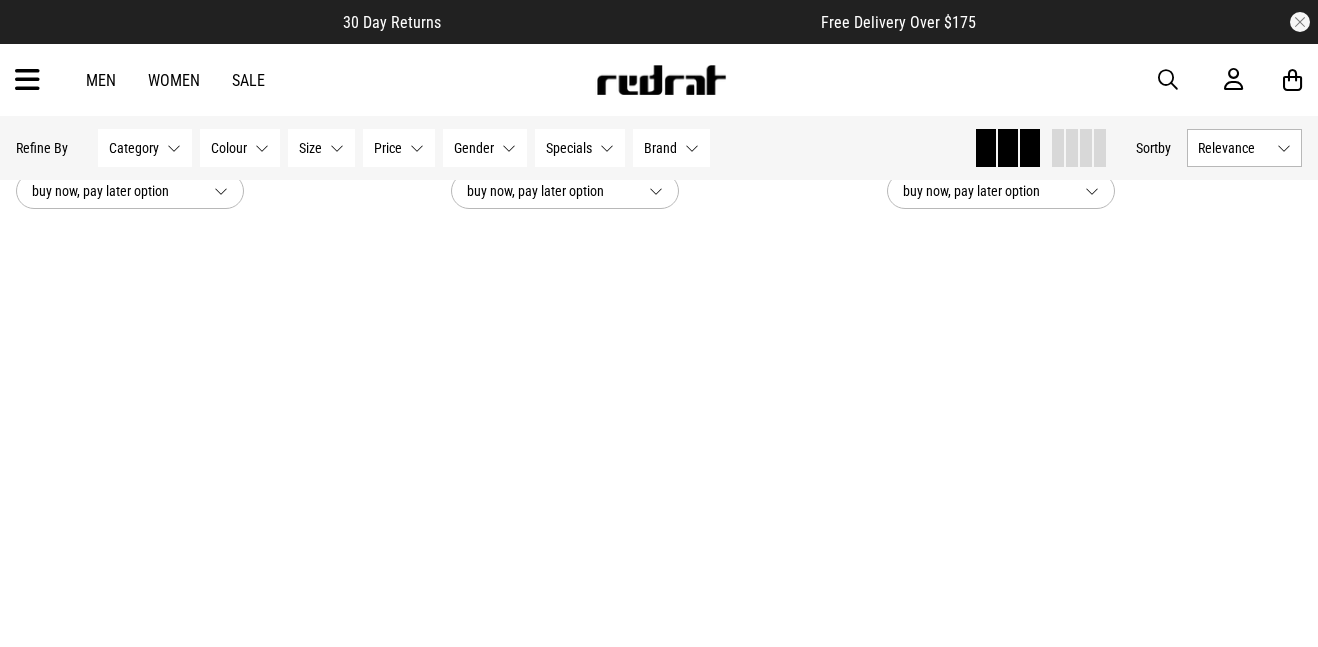 click on "Brand  None selected" at bounding box center [671, 148] 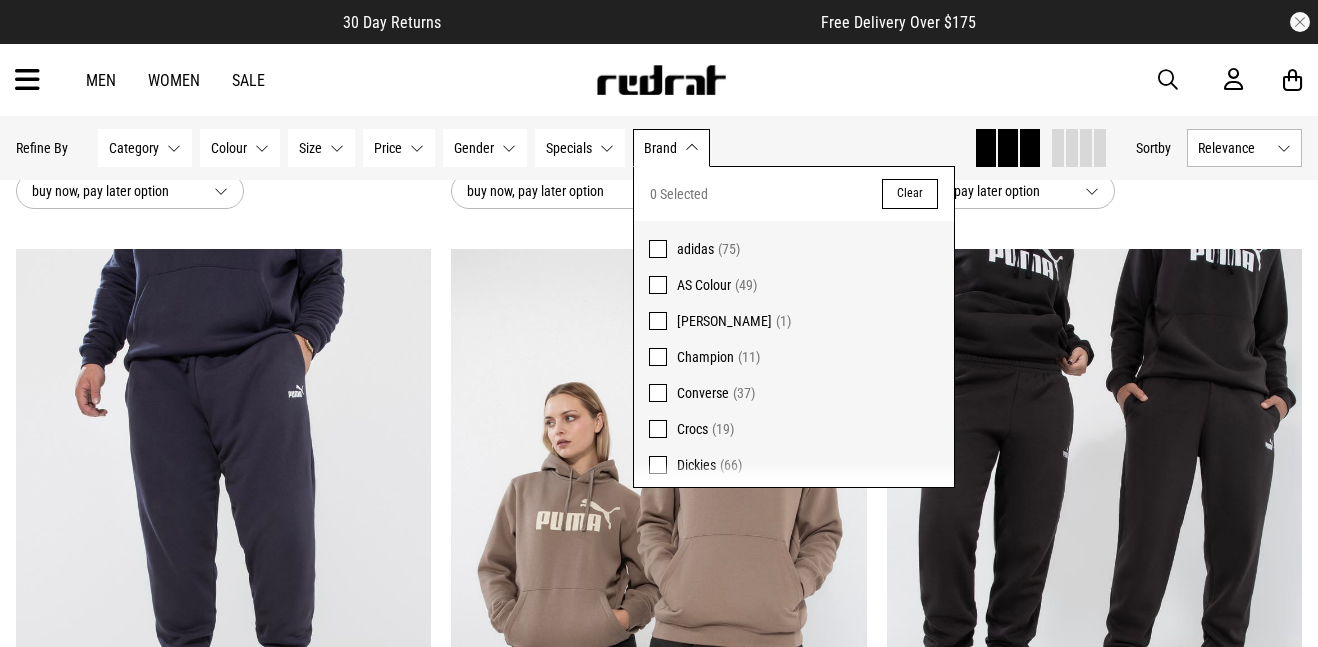 click on "Brand  None selected" at bounding box center [671, 148] 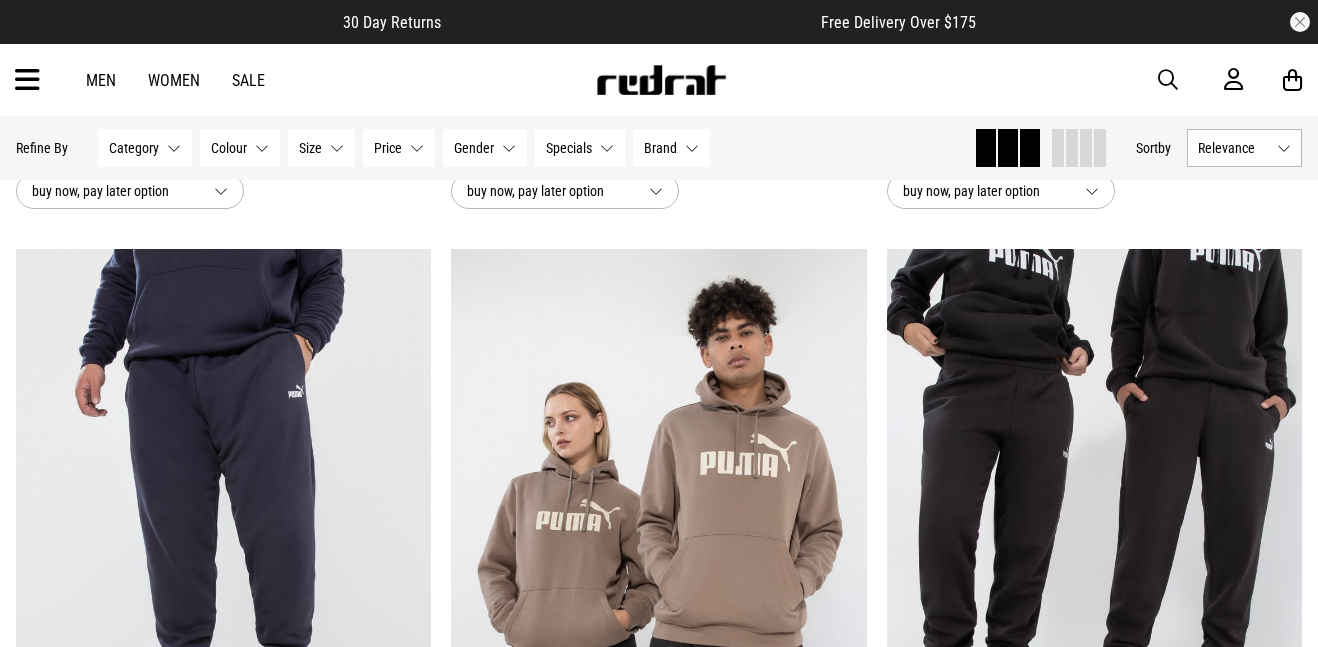 click on "Brand  None selected" at bounding box center (671, 148) 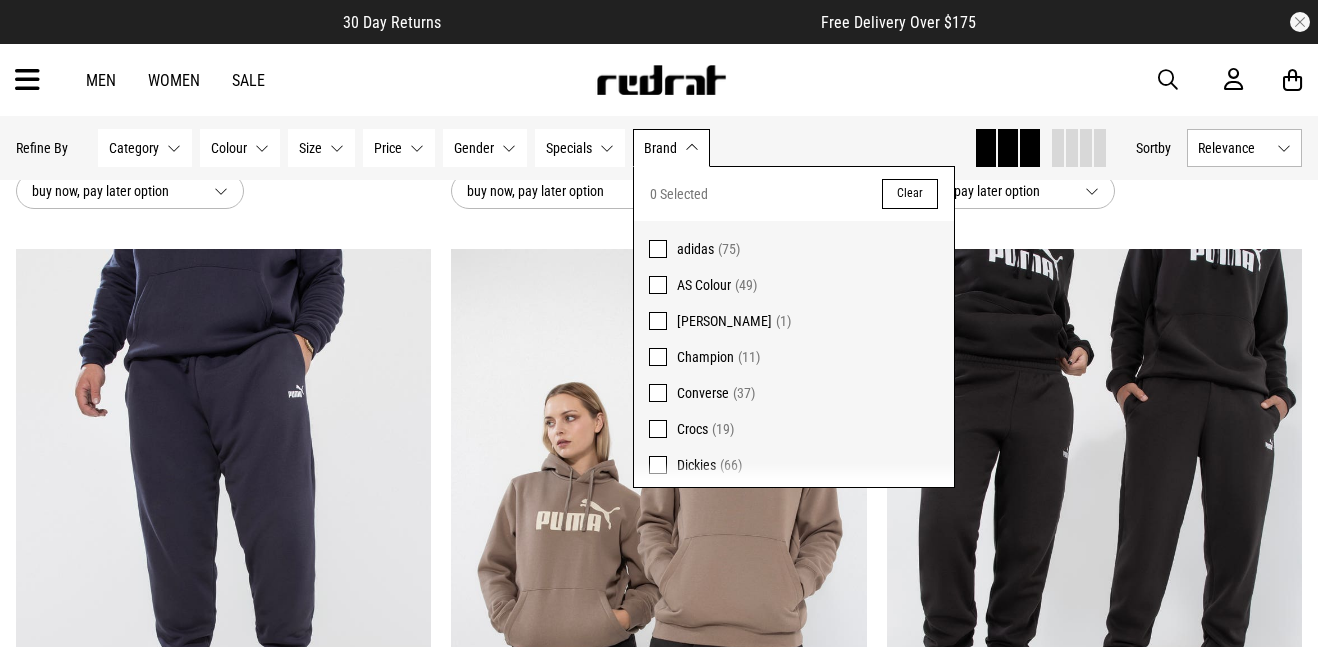 scroll, scrollTop: 17828, scrollLeft: 0, axis: vertical 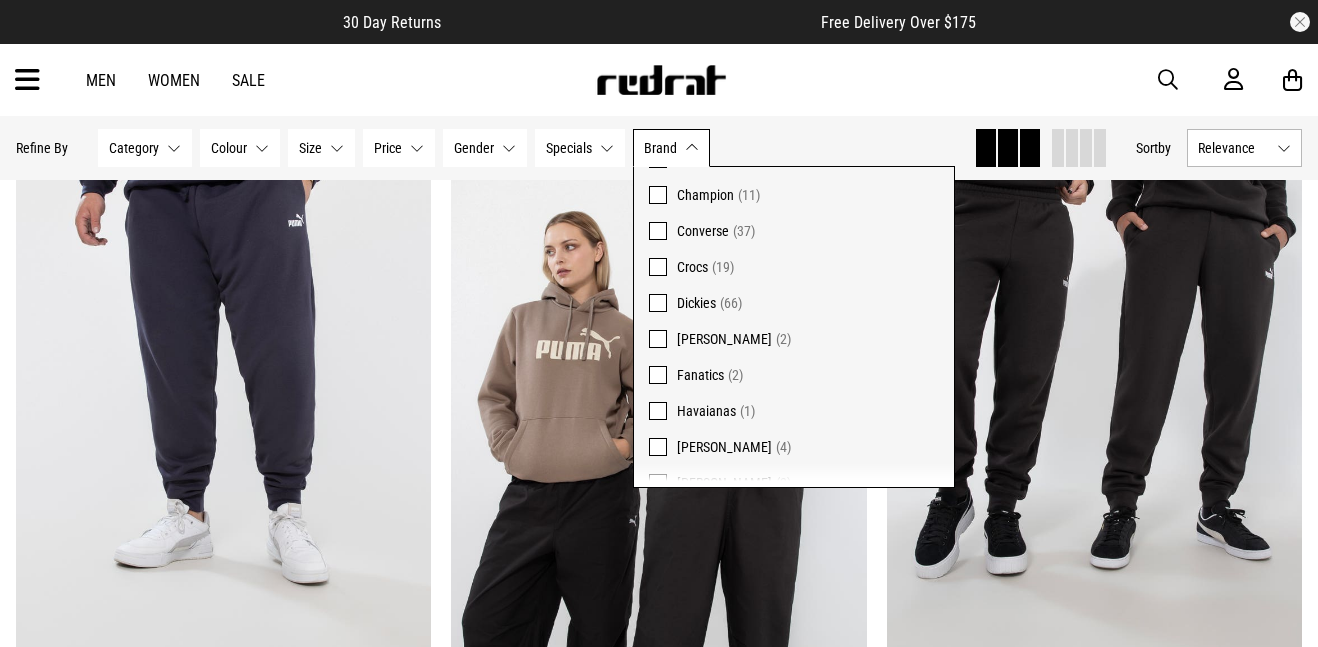 click at bounding box center (658, 267) 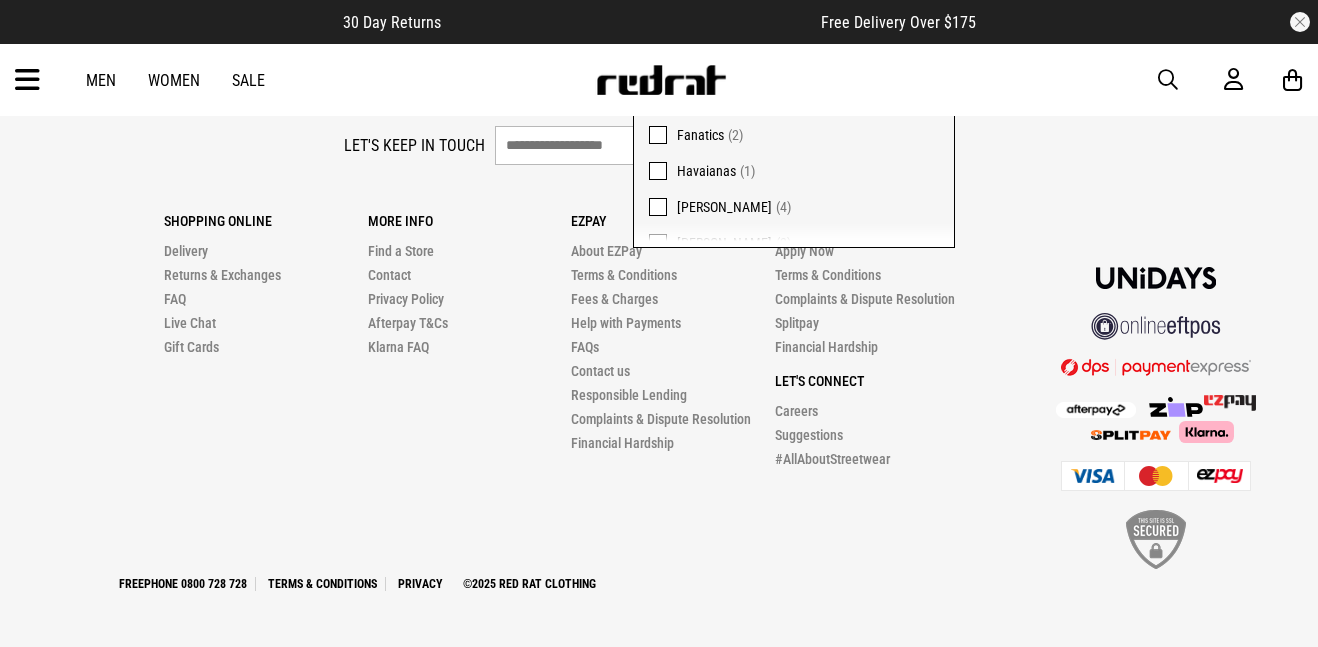 scroll, scrollTop: 5683, scrollLeft: 0, axis: vertical 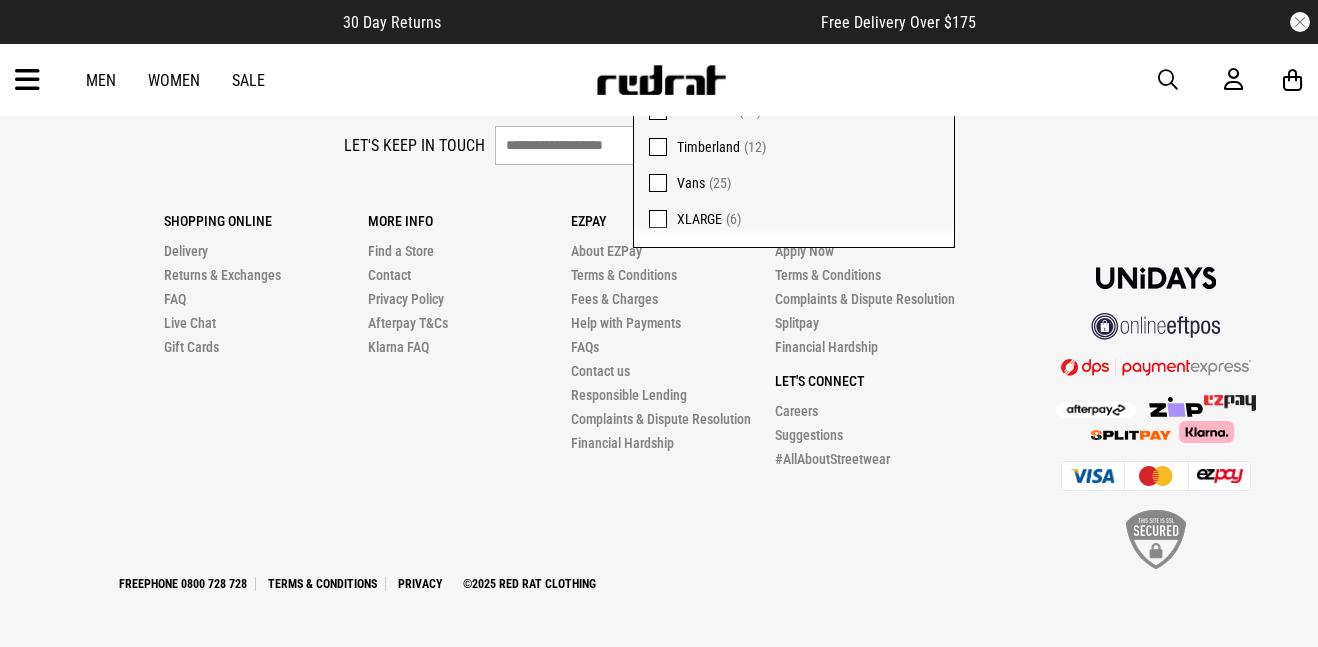 click at bounding box center [1128, 374] 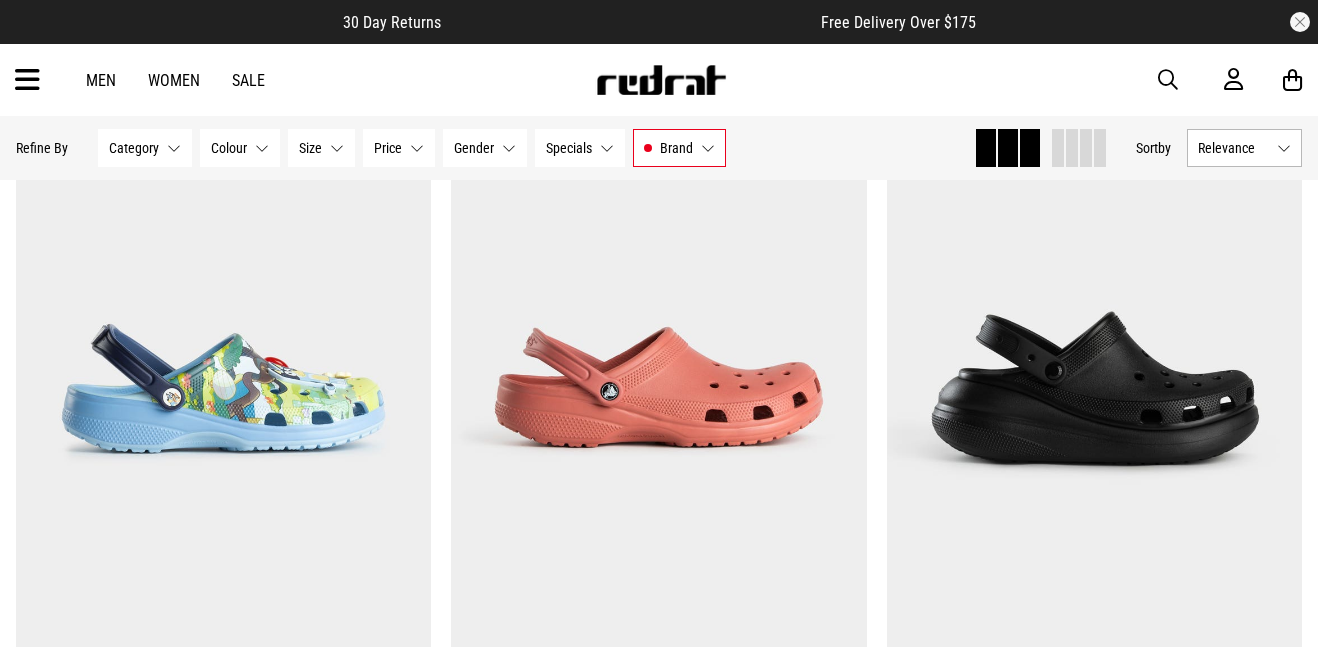 scroll, scrollTop: 2475, scrollLeft: 0, axis: vertical 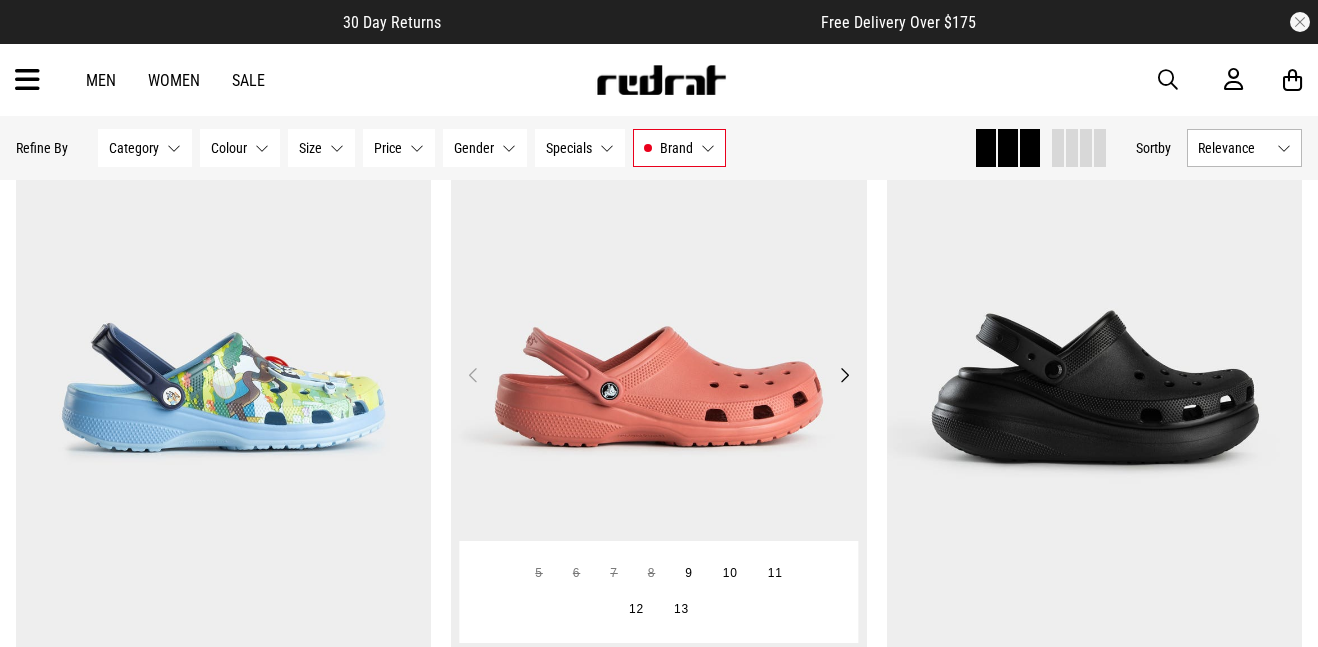 click at bounding box center [659, 387] 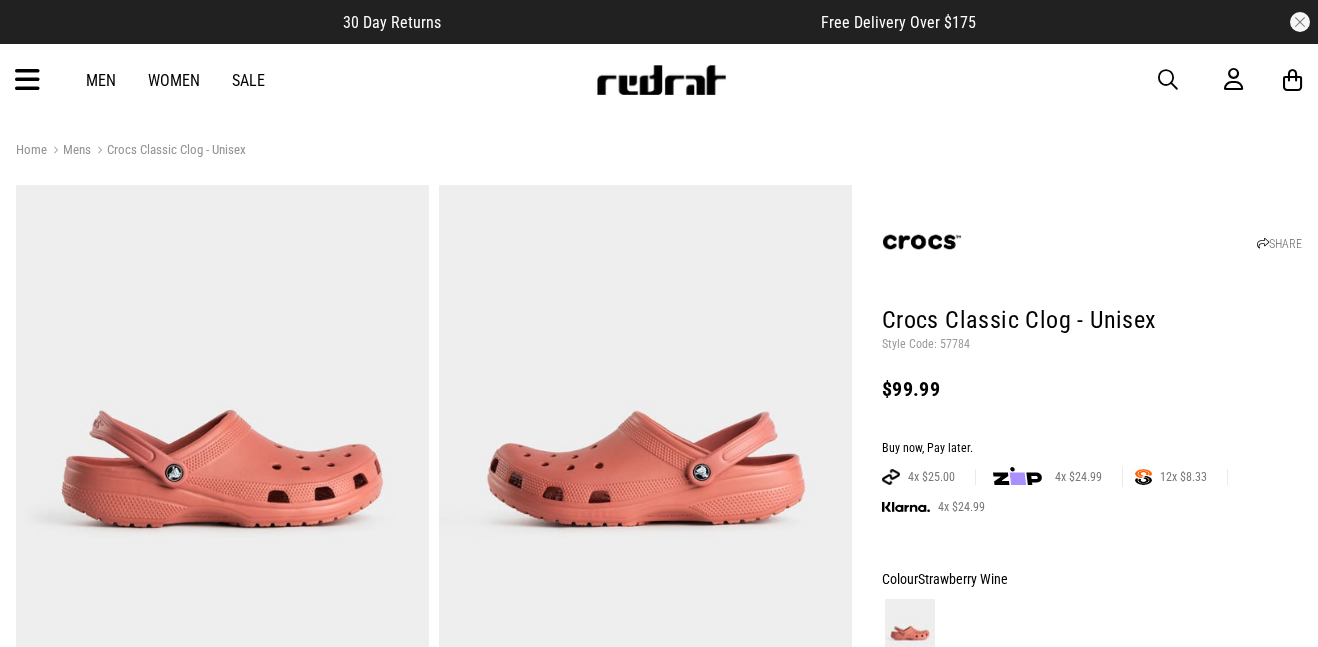 scroll, scrollTop: 391, scrollLeft: 0, axis: vertical 